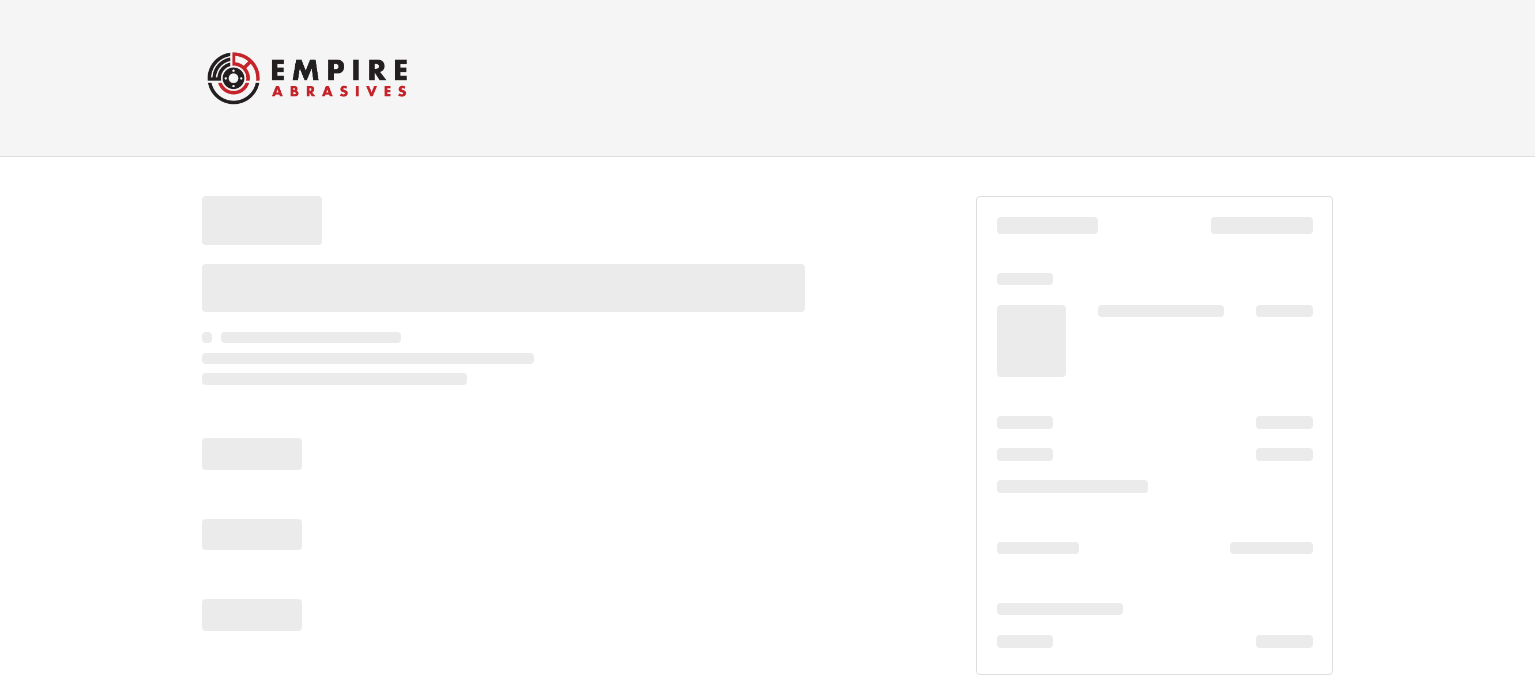 scroll, scrollTop: 0, scrollLeft: 0, axis: both 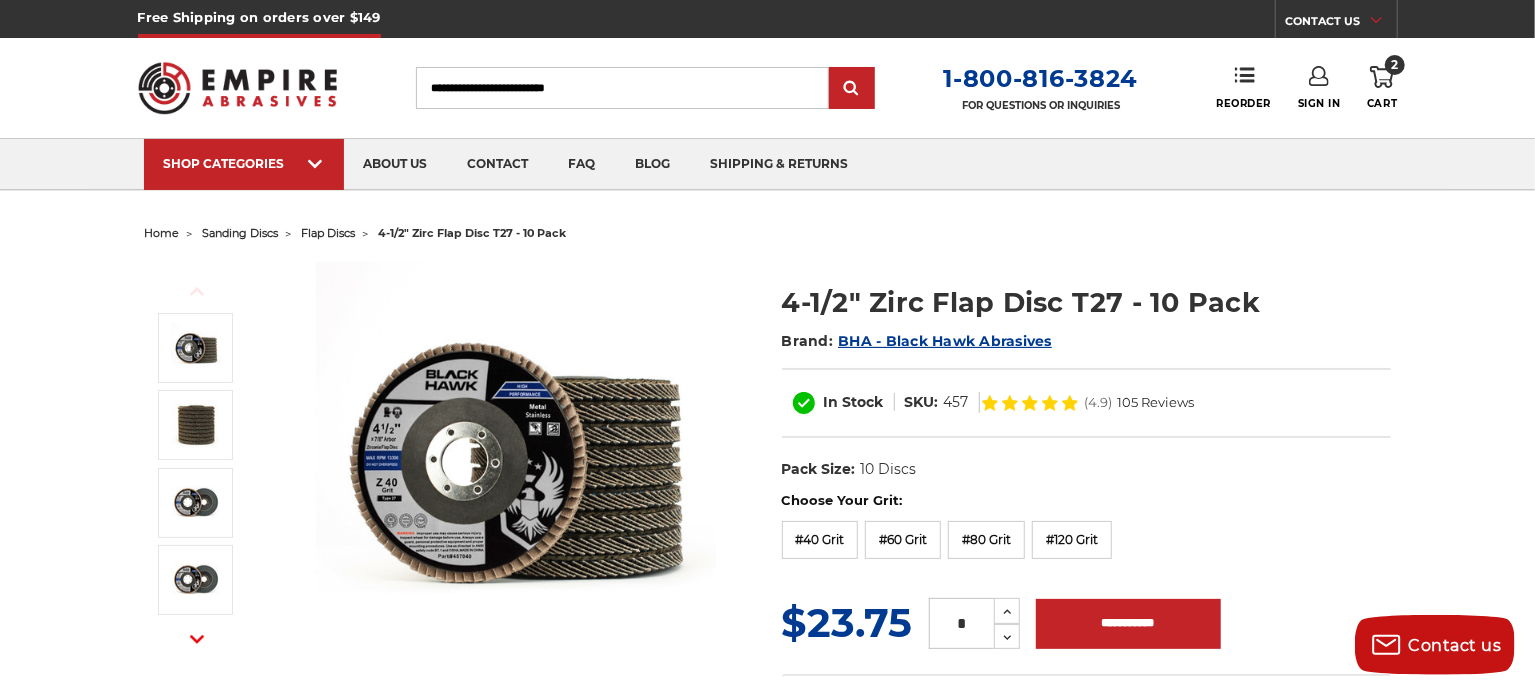 click on "Search" at bounding box center [622, 88] 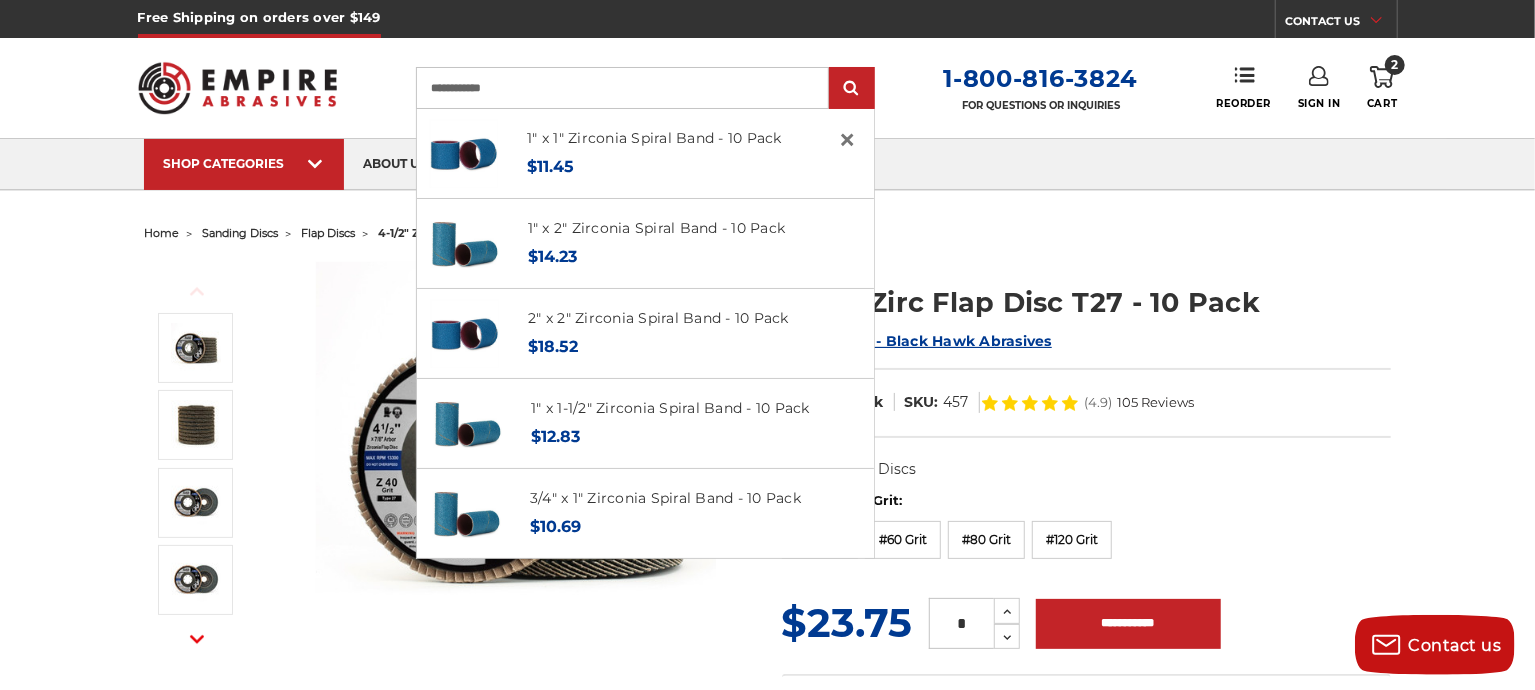 type on "**********" 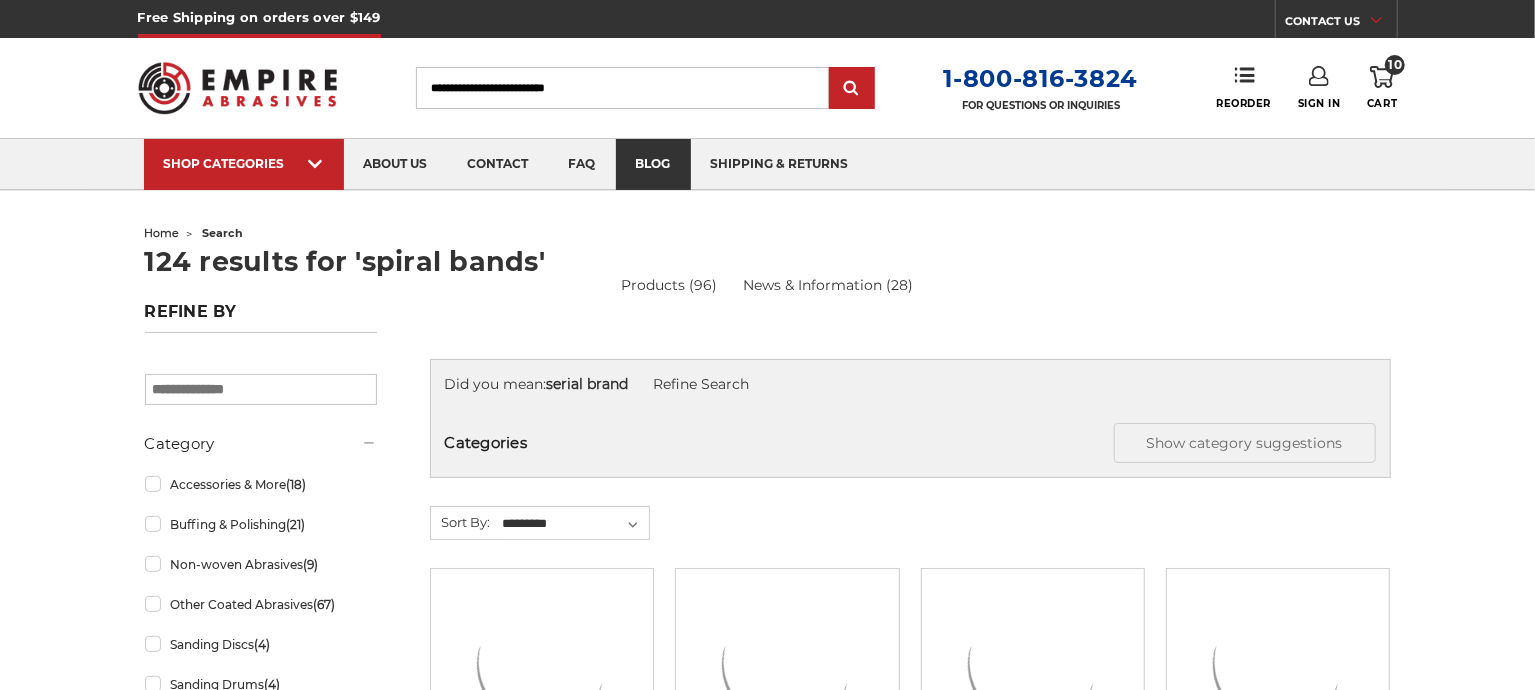 scroll, scrollTop: 218, scrollLeft: 0, axis: vertical 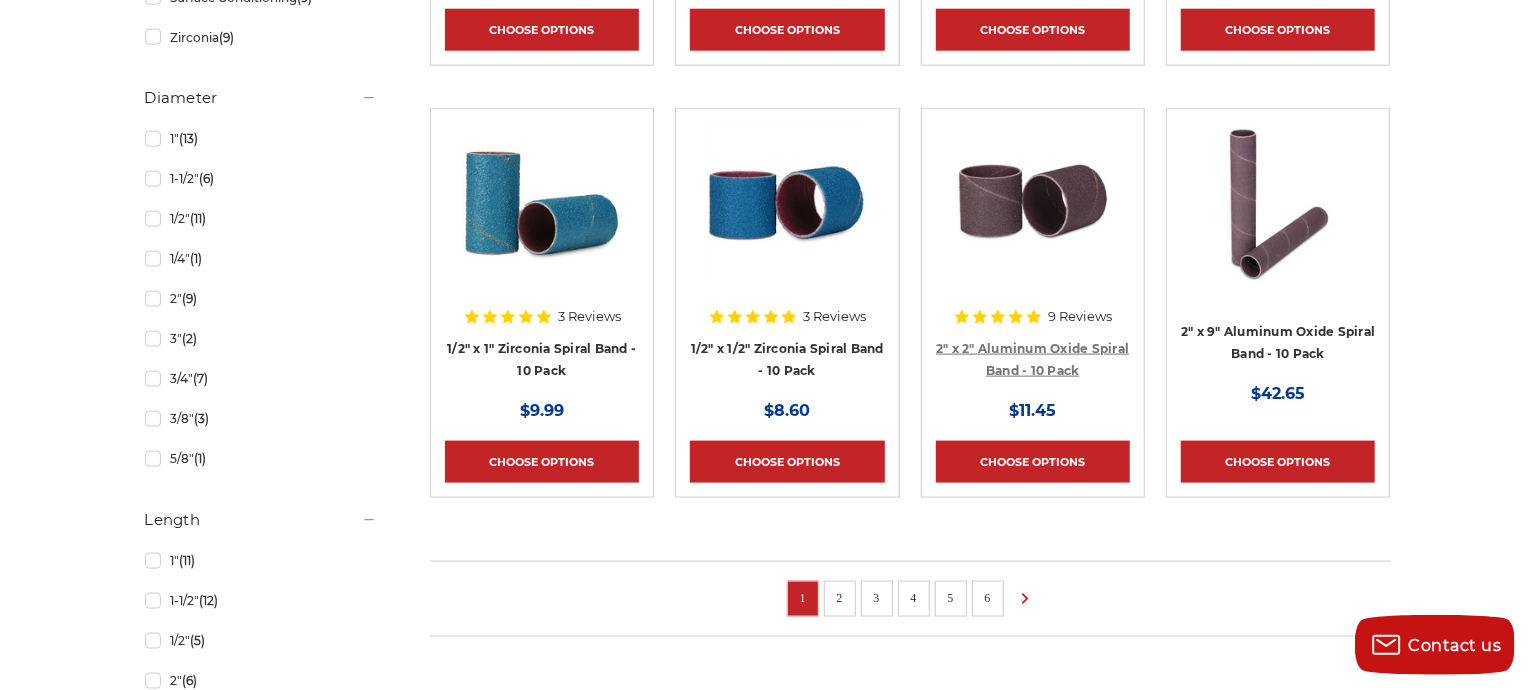 click on "2" x 2" Aluminum Oxide Spiral Band - 10 Pack" at bounding box center [1032, 360] 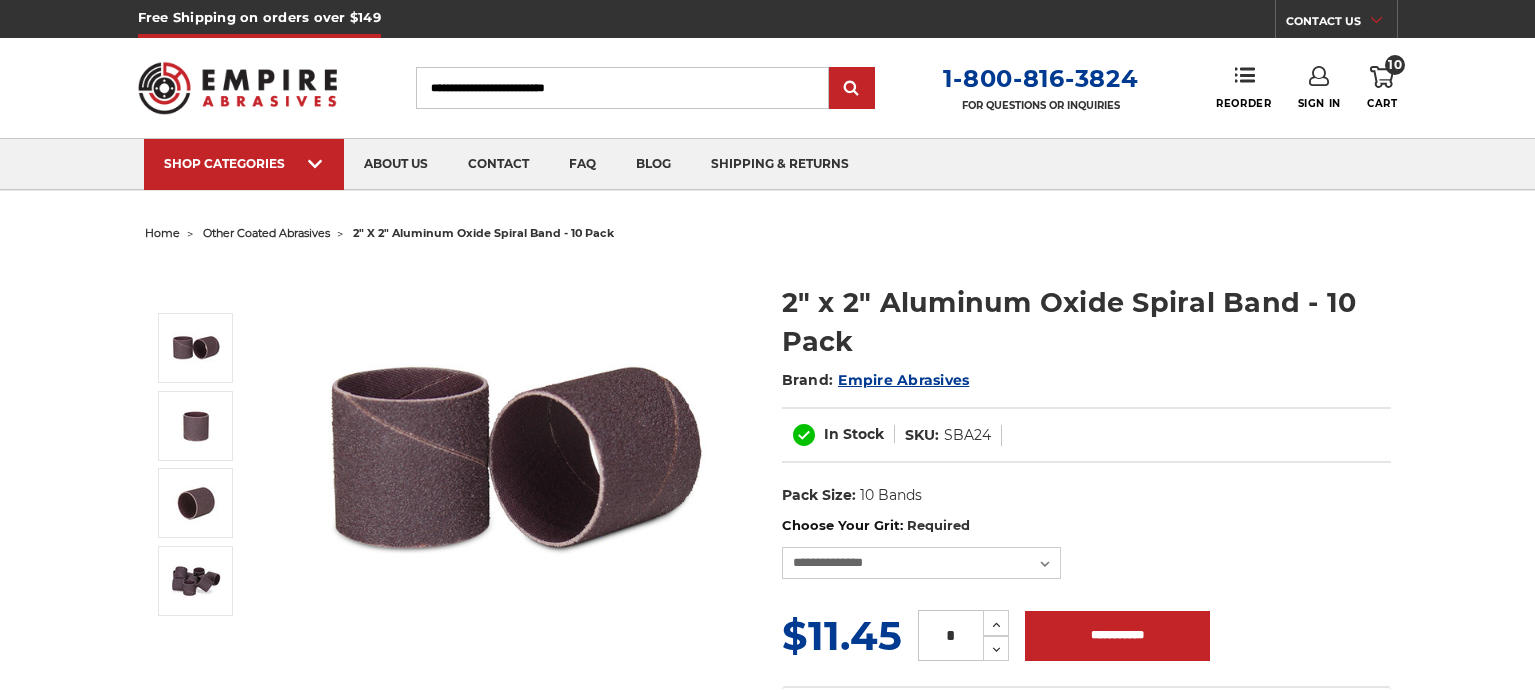scroll, scrollTop: 0, scrollLeft: 0, axis: both 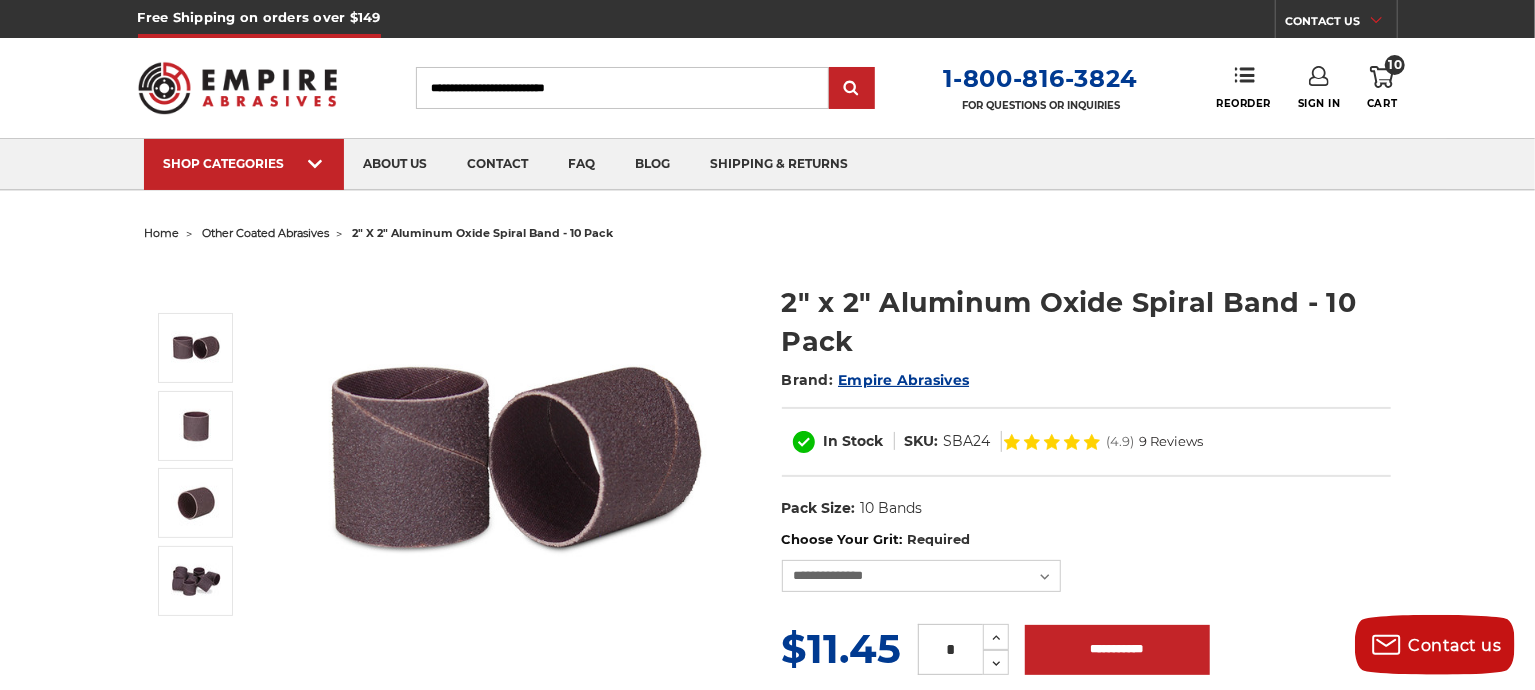 click at bounding box center (516, 462) 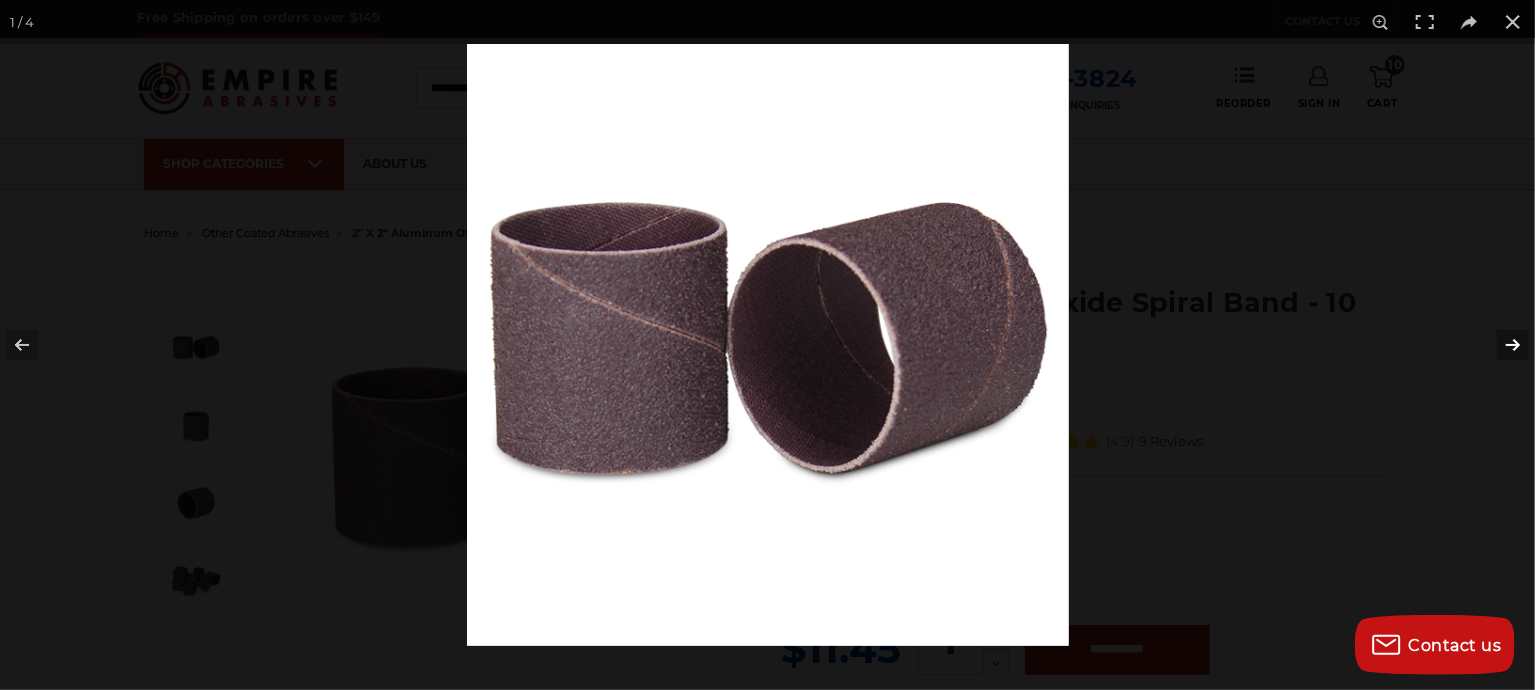 click at bounding box center [1500, 345] 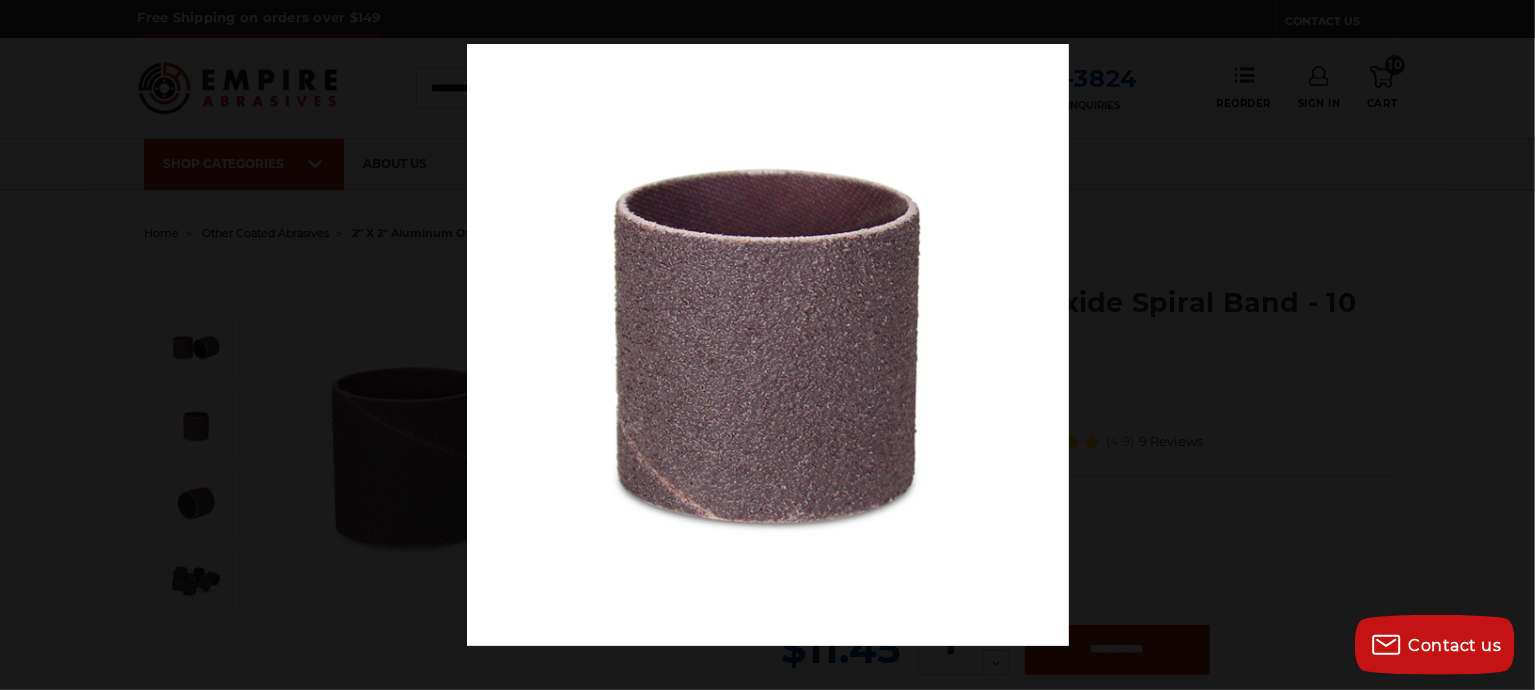 click at bounding box center [1500, 345] 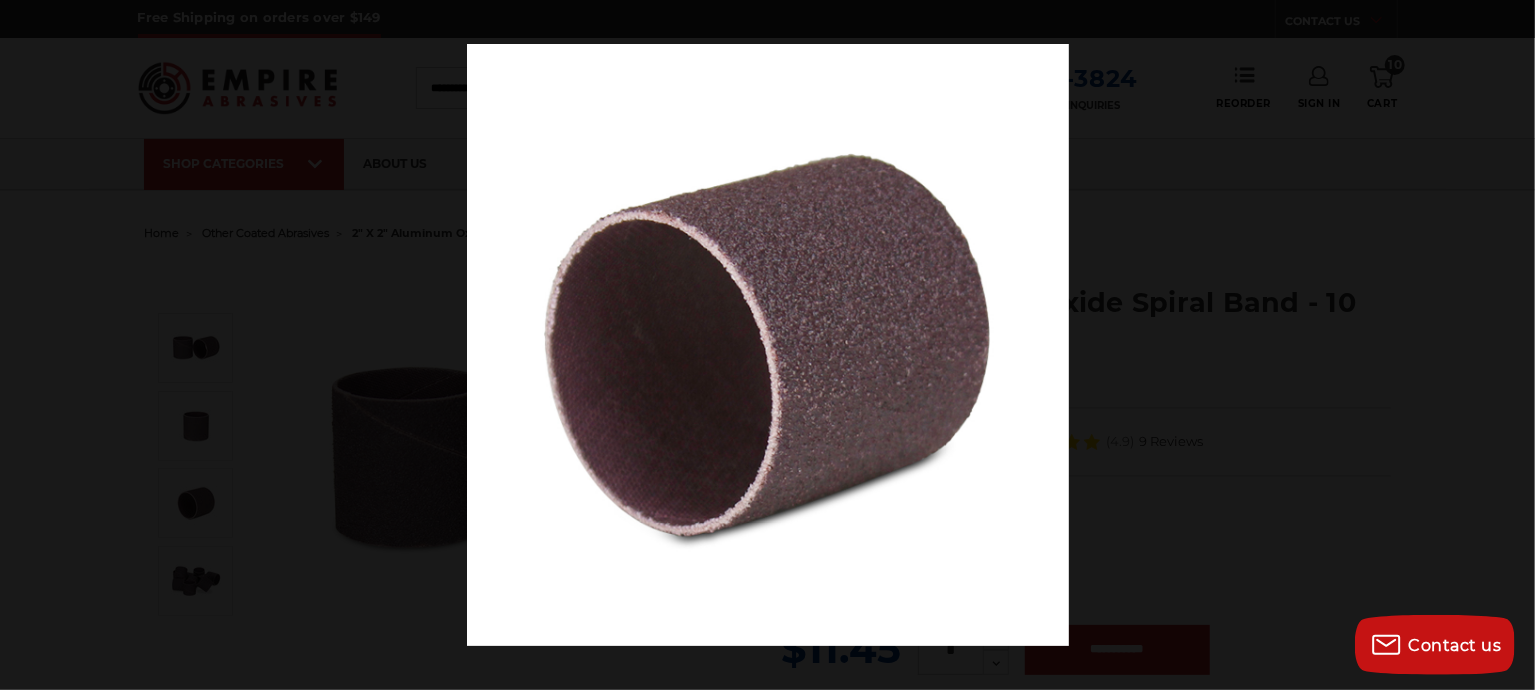 click at bounding box center [1500, 345] 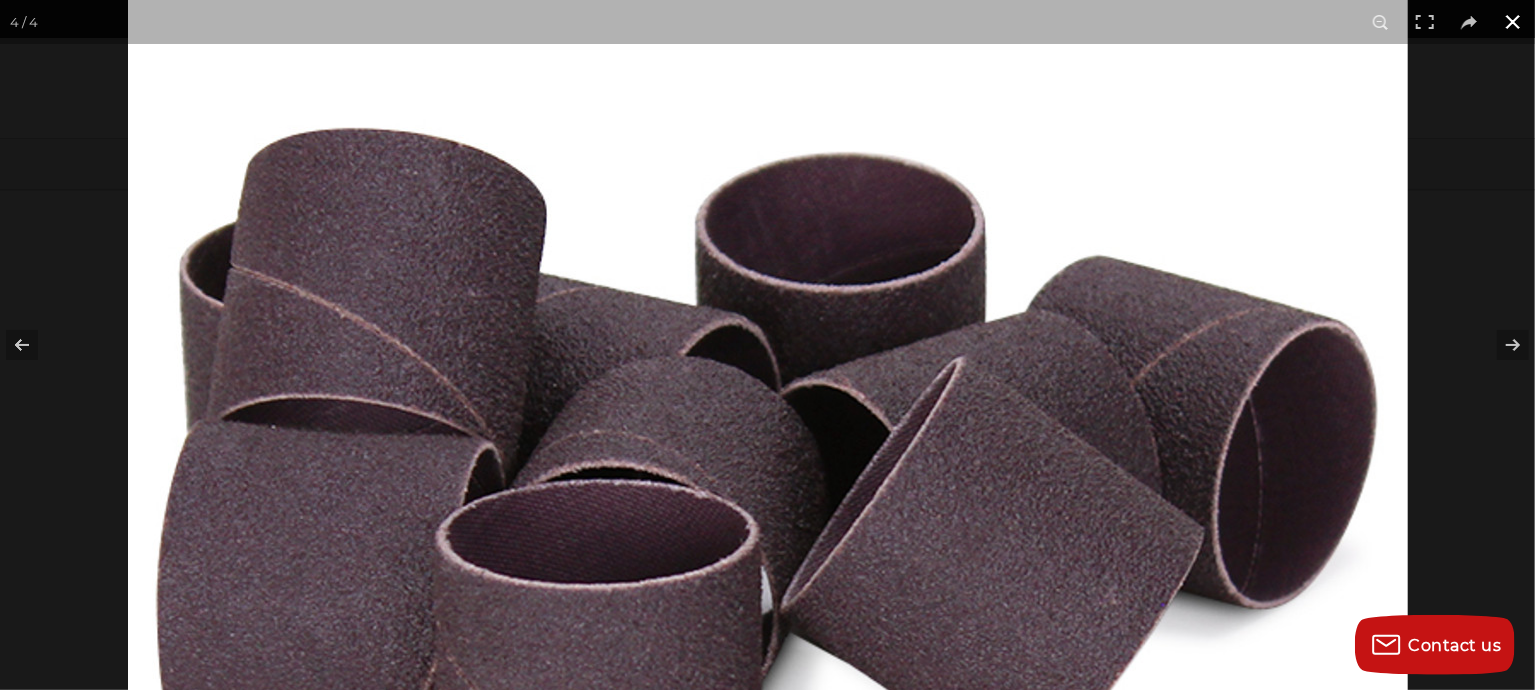 click at bounding box center [895, 208] 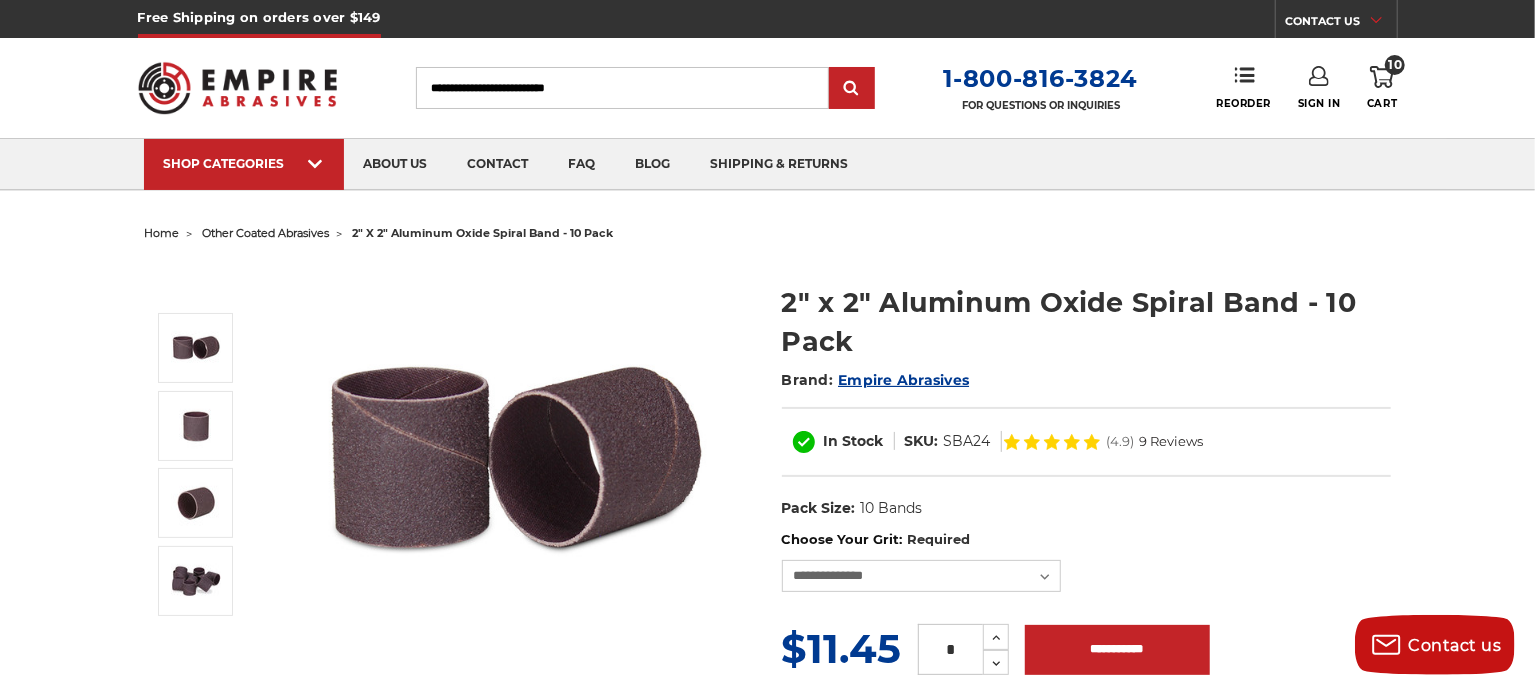 click on "Search" at bounding box center (622, 88) 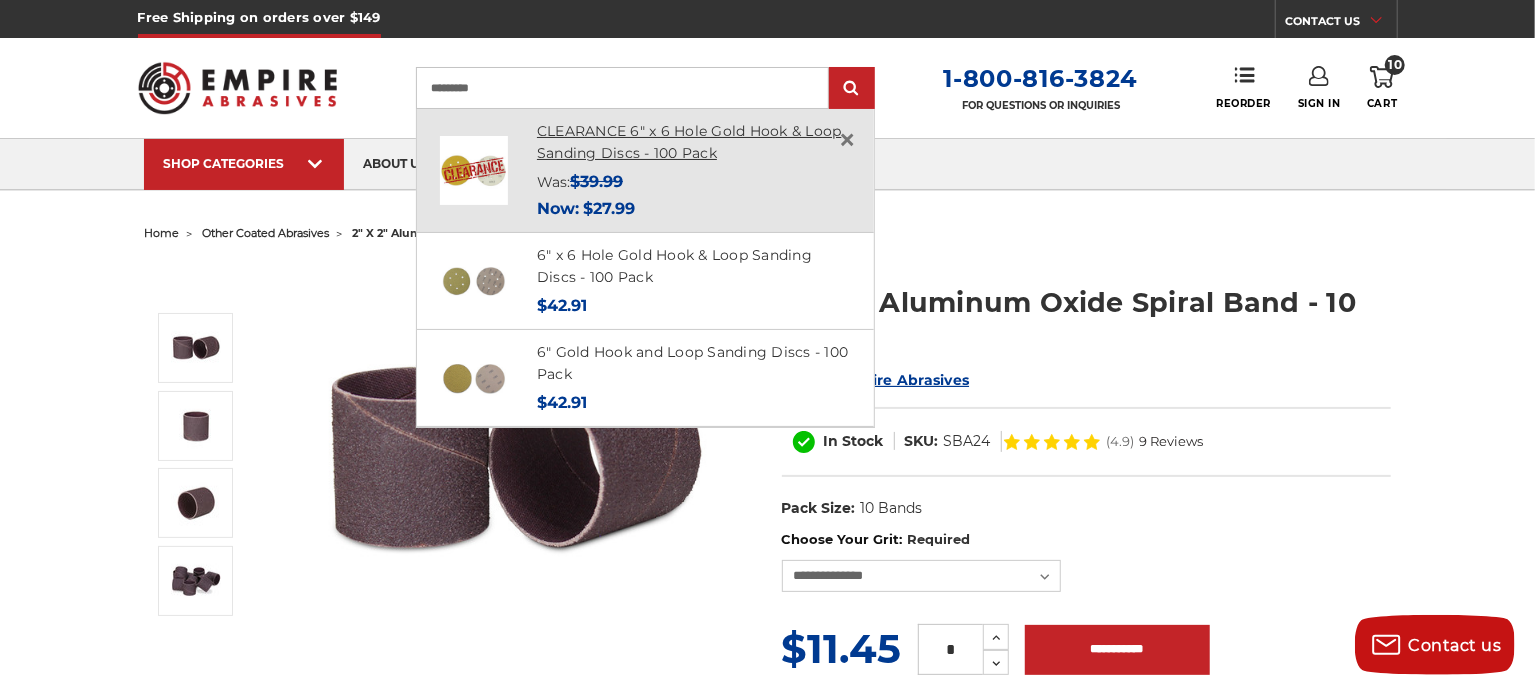 type on "*********" 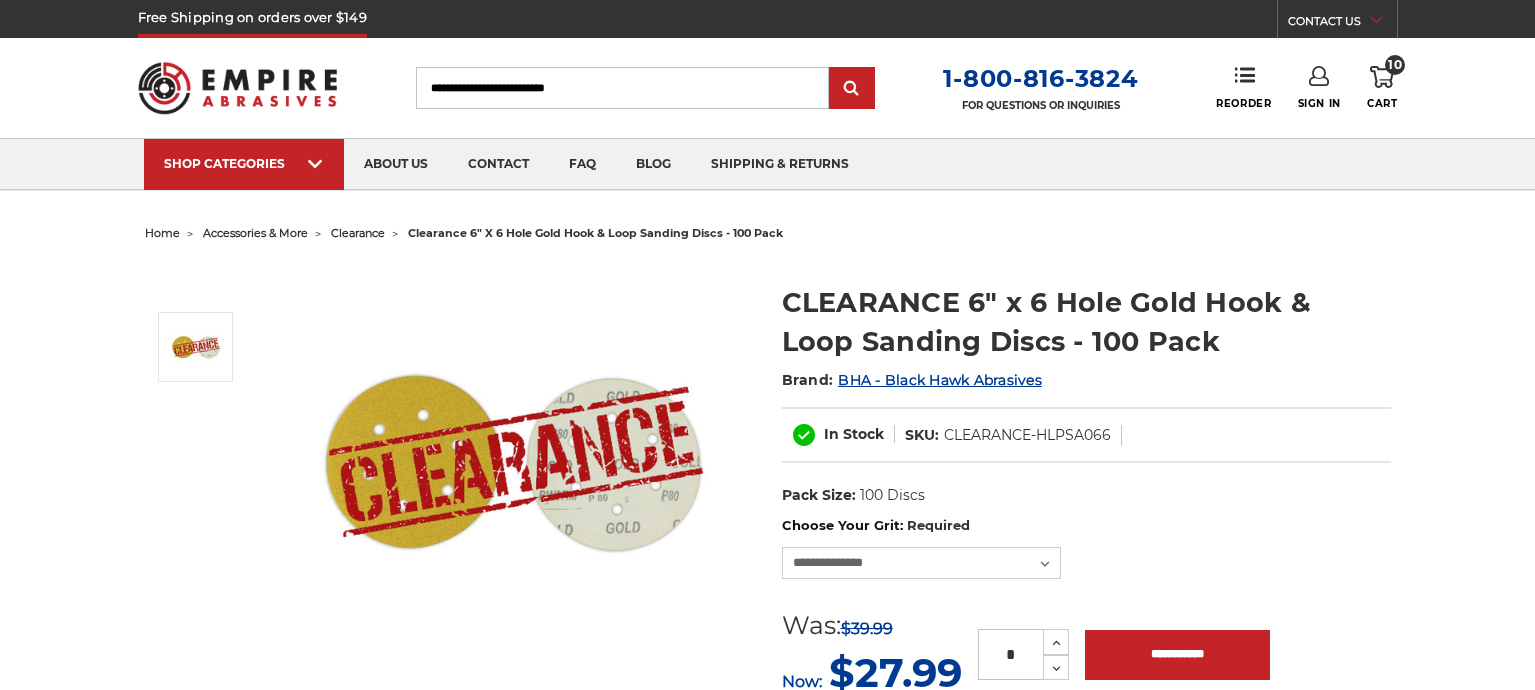 scroll, scrollTop: 0, scrollLeft: 0, axis: both 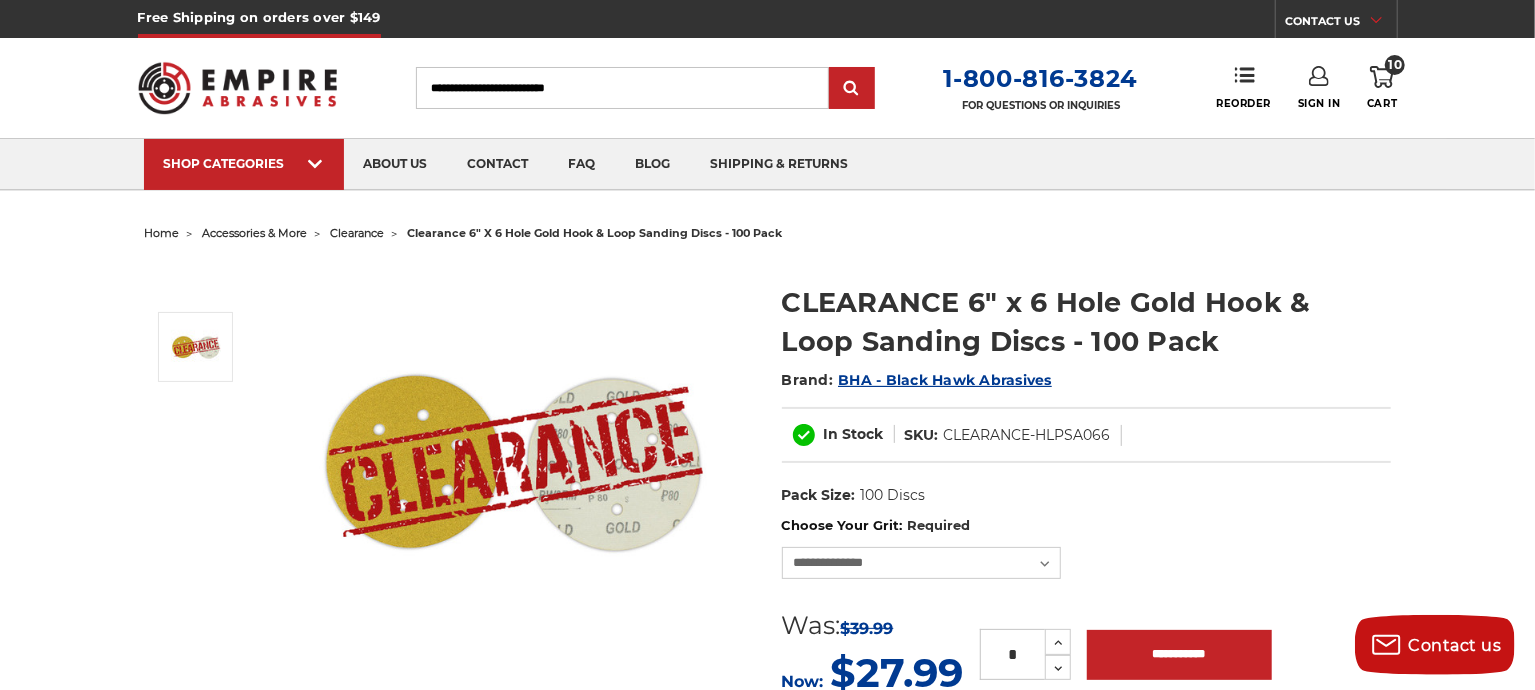 click on "Search" at bounding box center [622, 88] 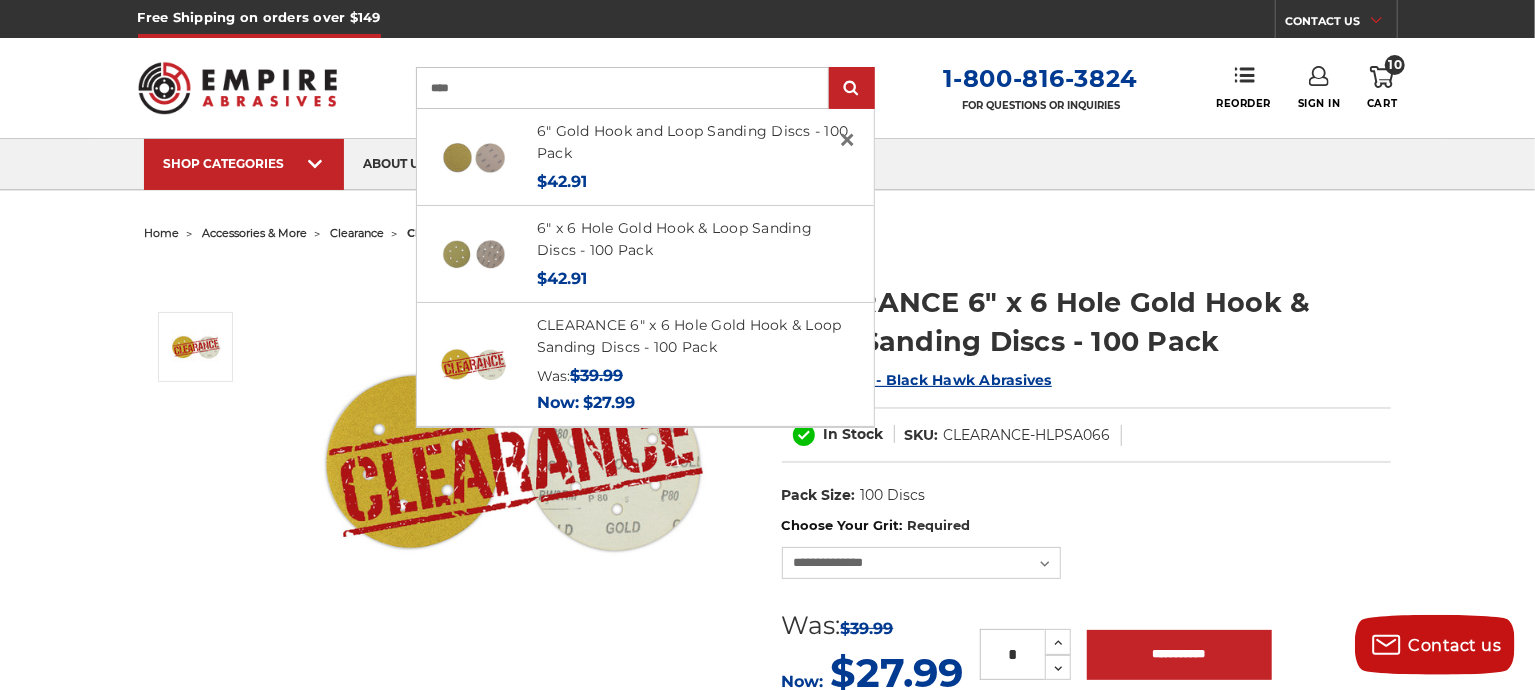 type on "****" 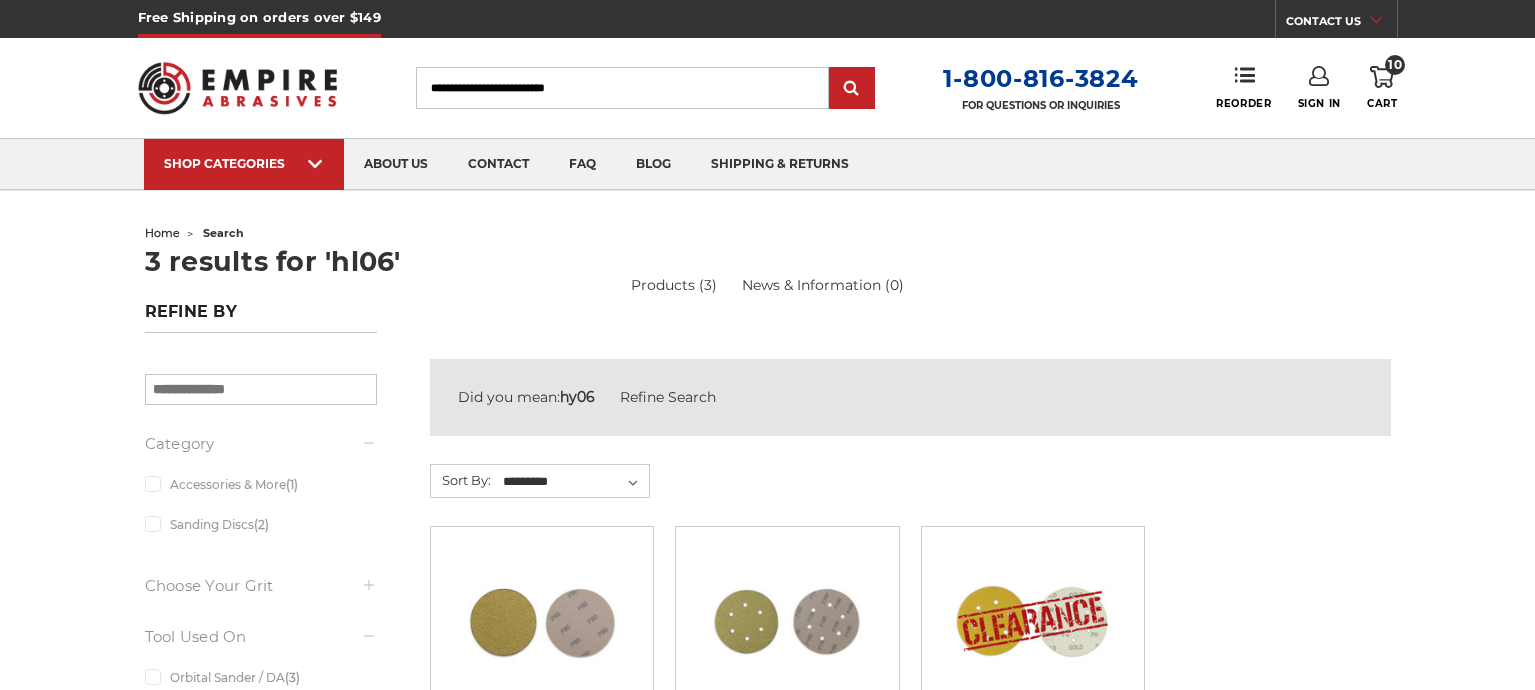 scroll, scrollTop: 0, scrollLeft: 0, axis: both 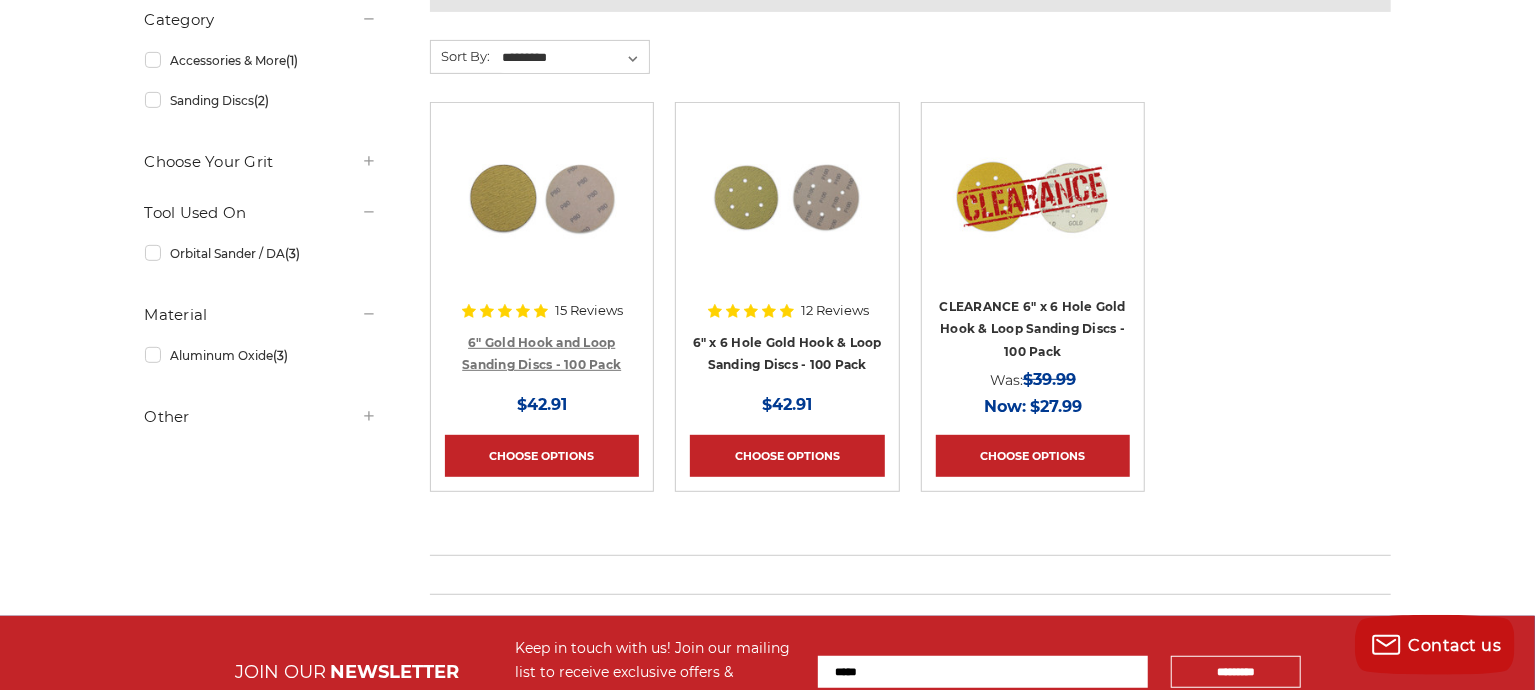 click on "6" Gold Hook and Loop Sanding Discs - 100 Pack" at bounding box center [541, 354] 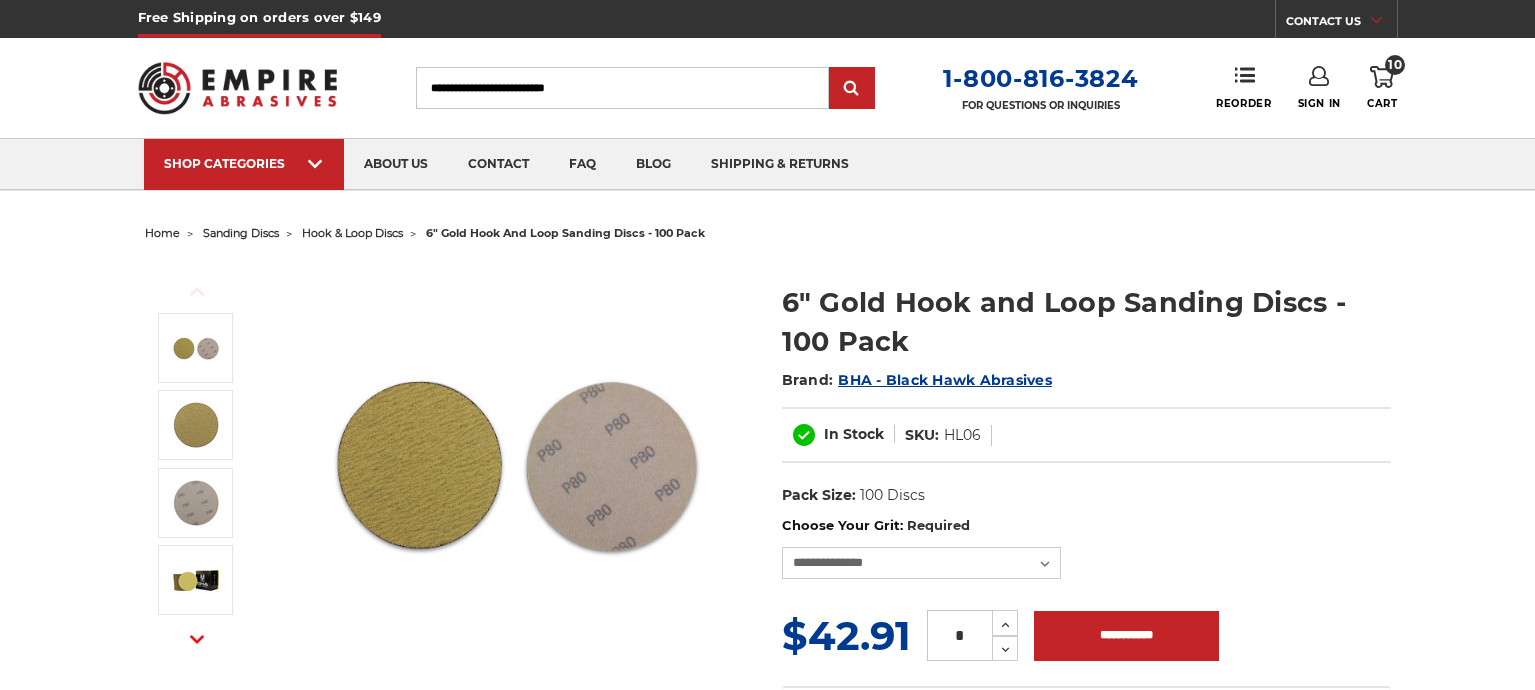 scroll, scrollTop: 0, scrollLeft: 0, axis: both 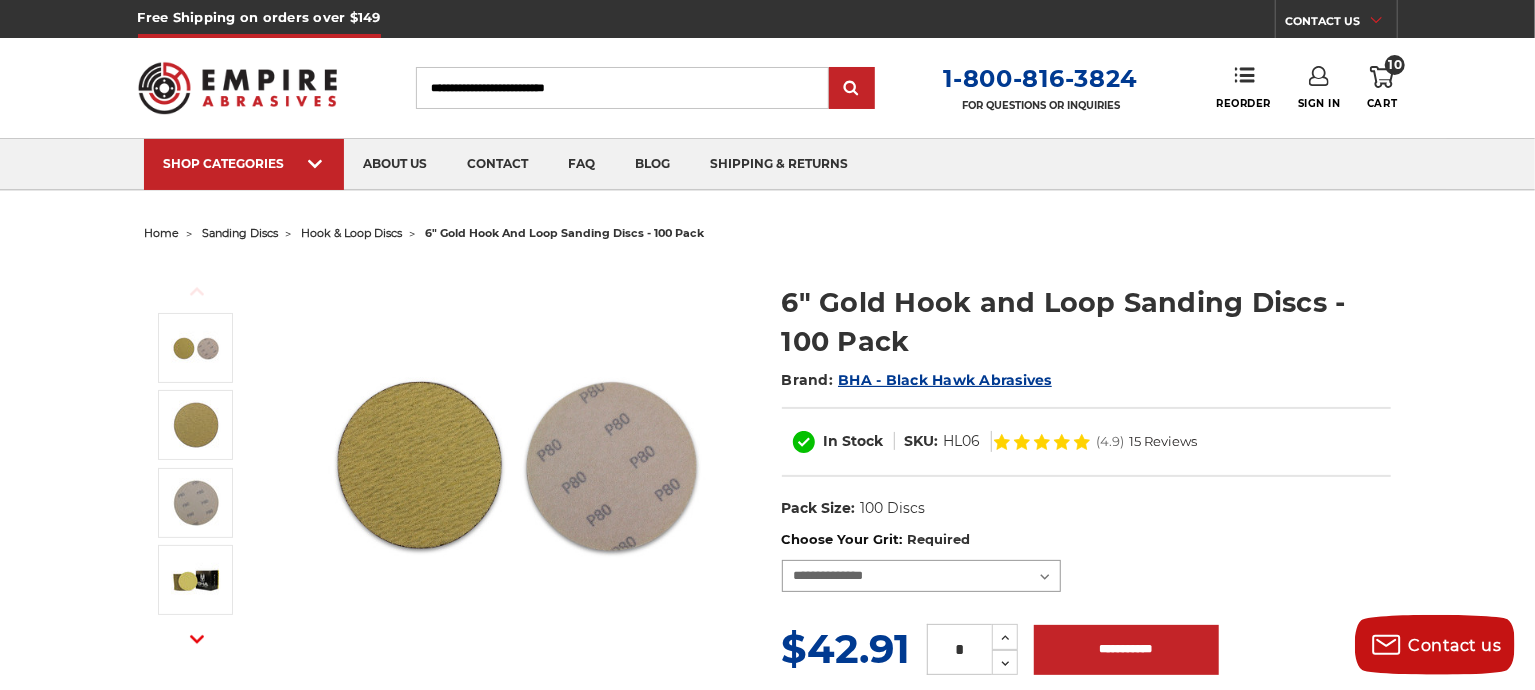 click on "**********" at bounding box center (922, 576) 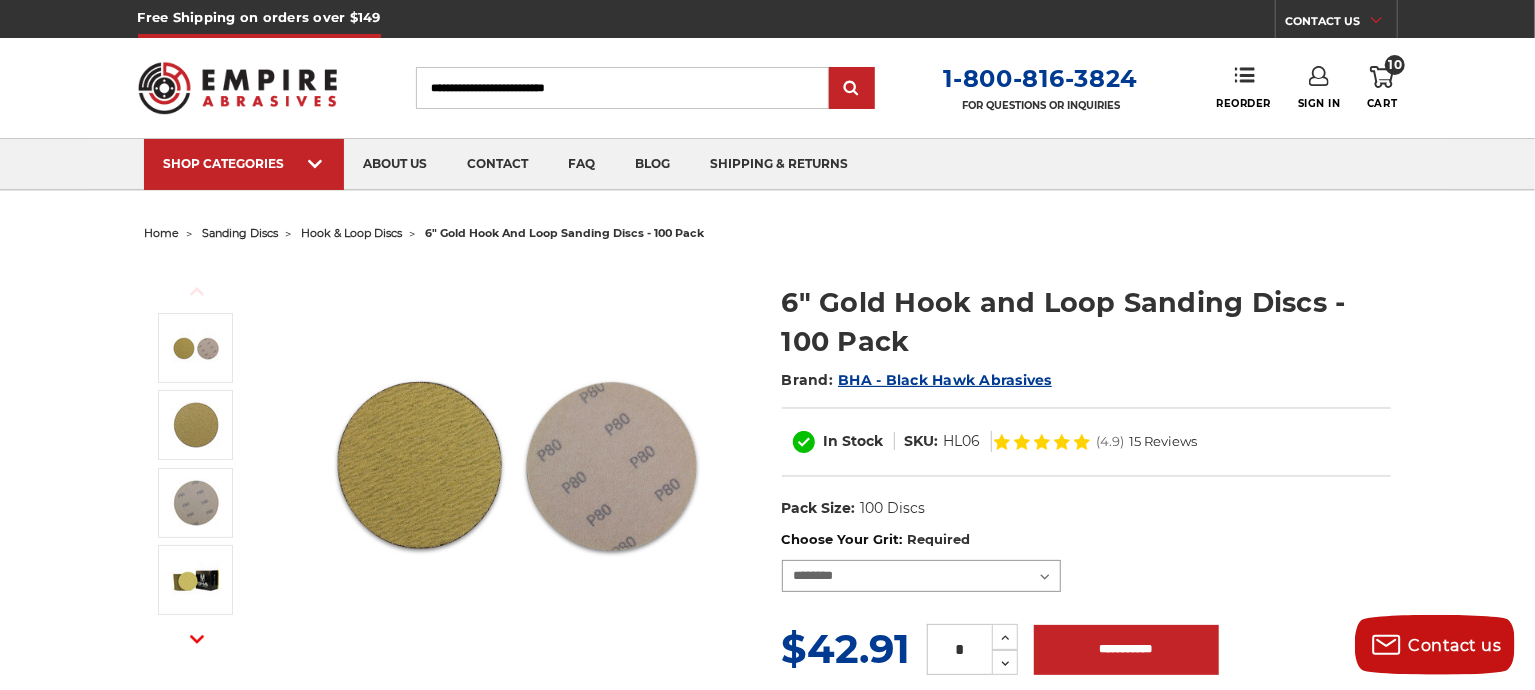 click on "**********" at bounding box center [922, 576] 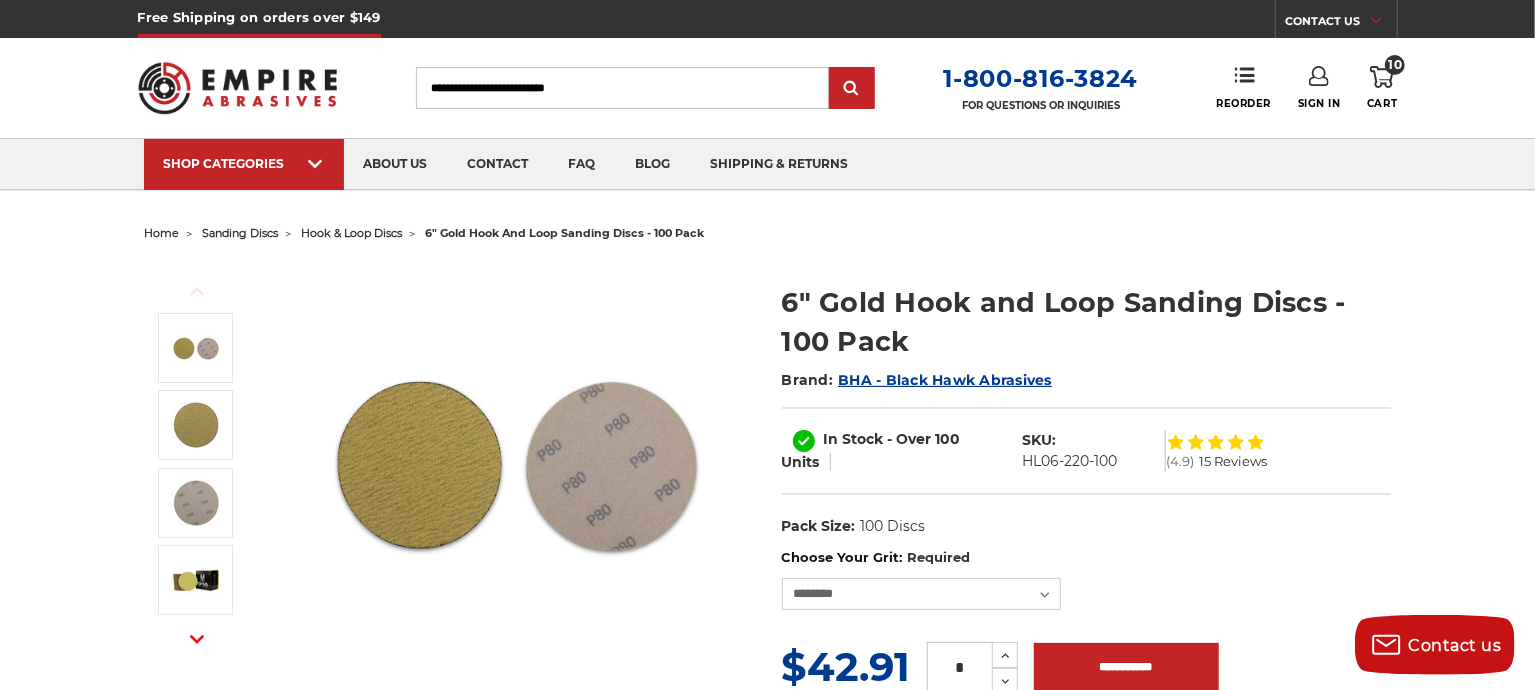 click on "home
sanding discs
hook & loop discs
6" gold hook and loop sanding discs - 100 pack
Previous
Next" at bounding box center [768, 3663] 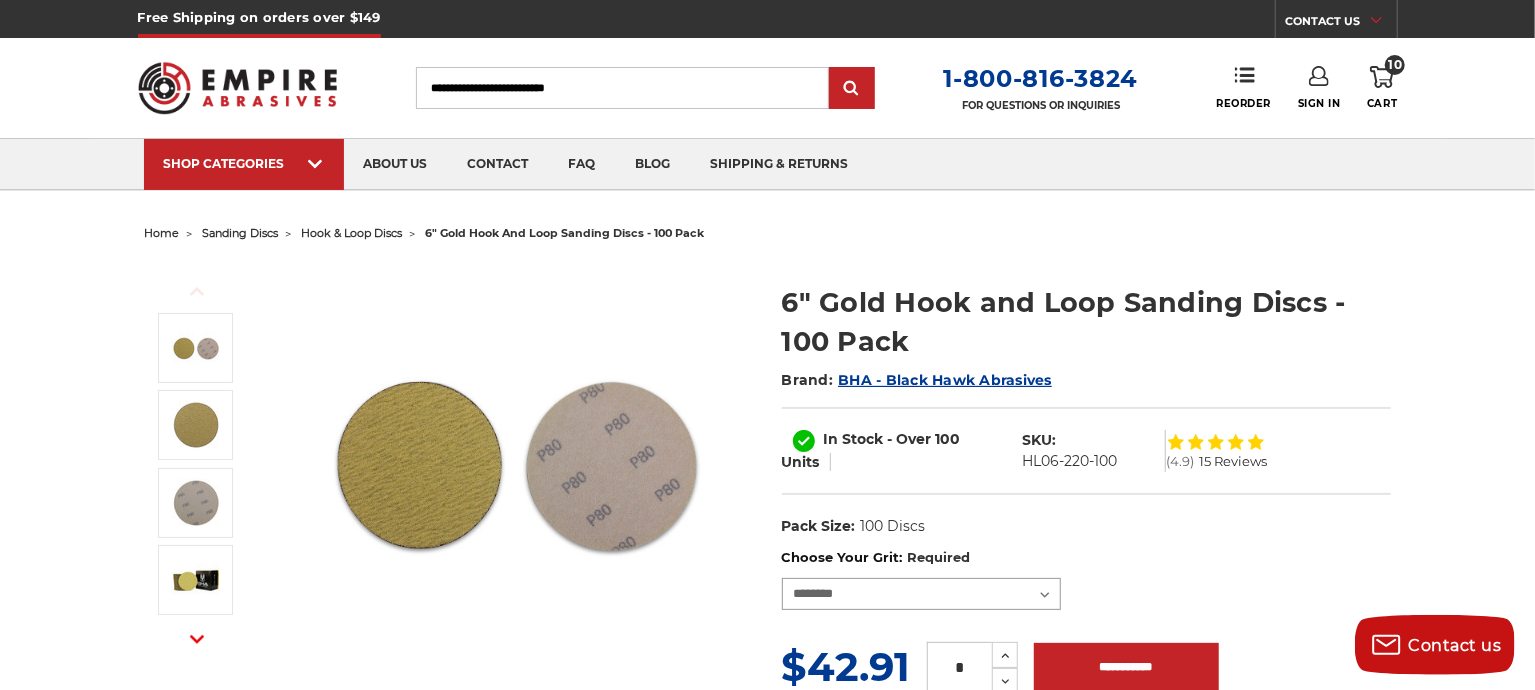 click on "**********" at bounding box center (922, 594) 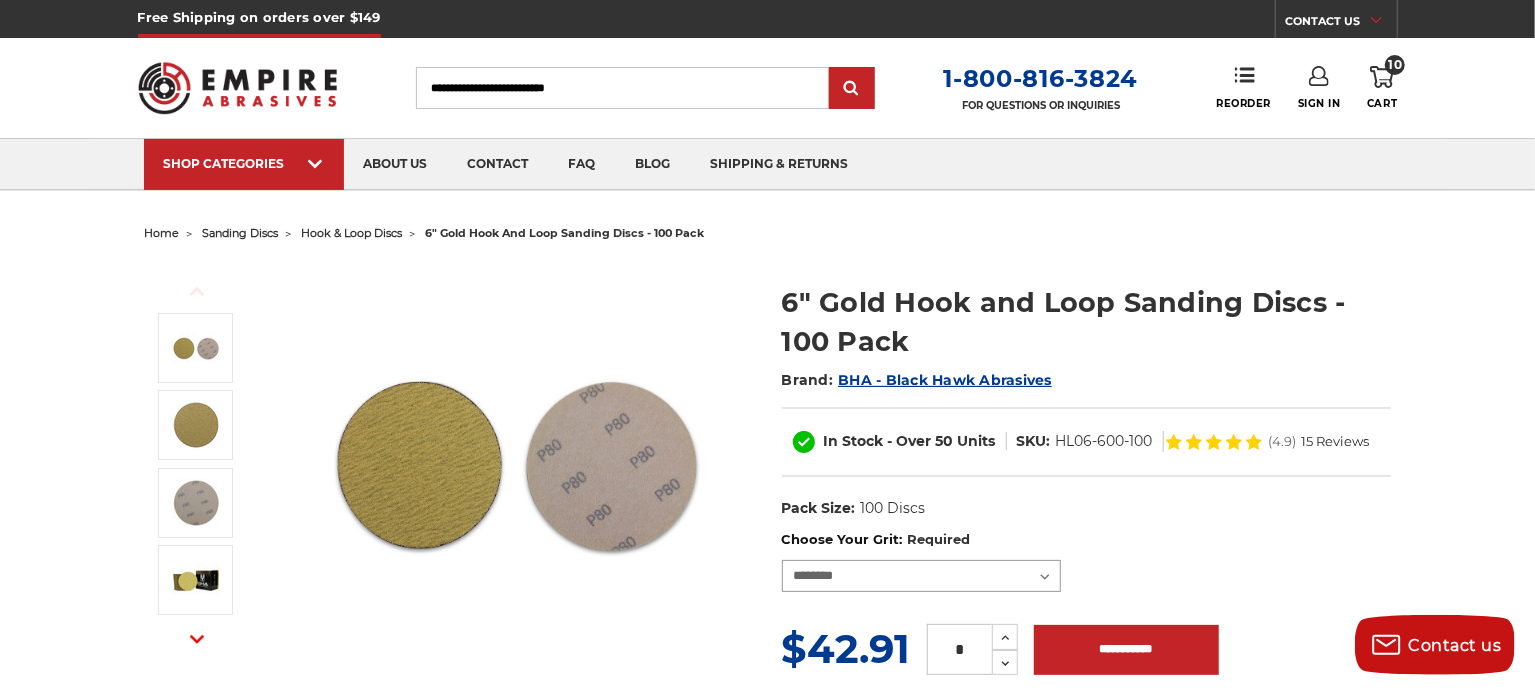 click on "**********" at bounding box center [922, 576] 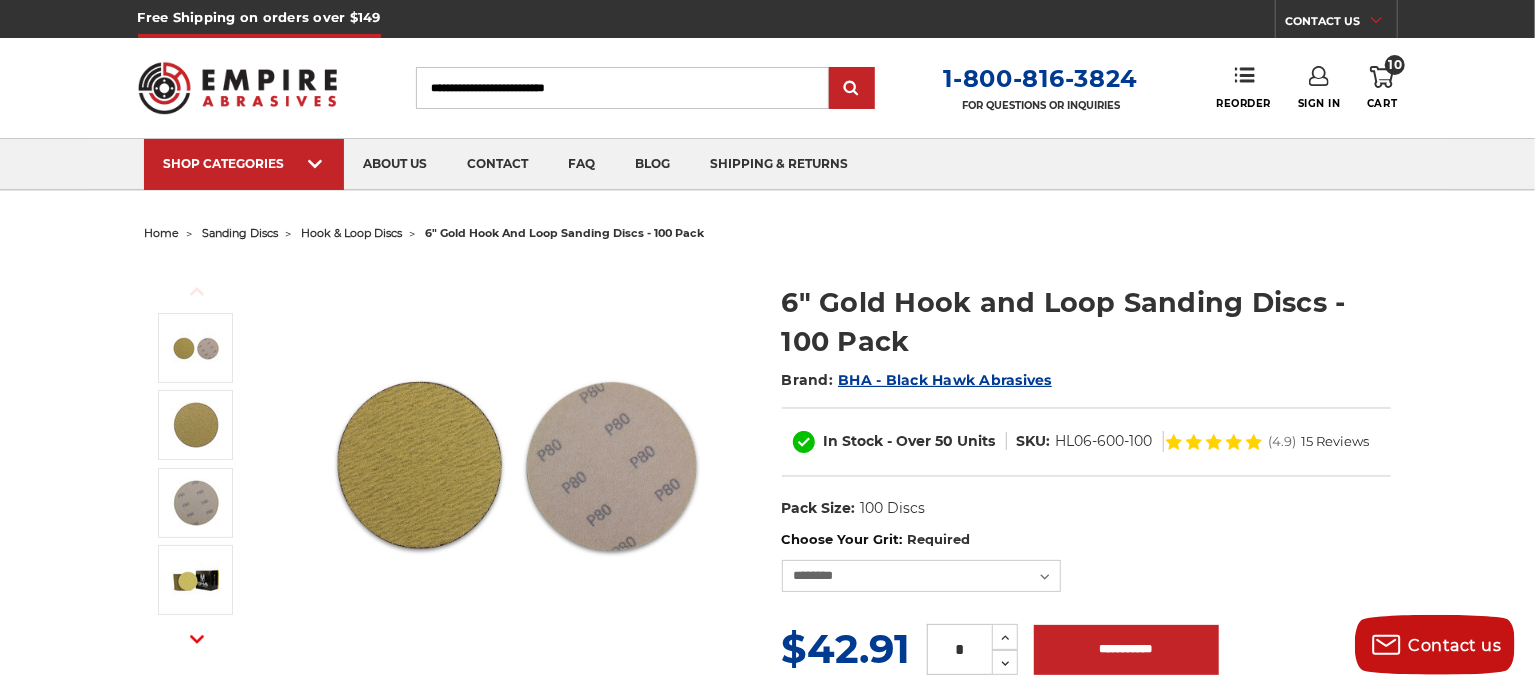 click on "UPC:
Pack Size:
100 Discs
Size:
6"
Tool:
Orbital Sander / DA
Material:
Aluminum Oxide" at bounding box center [1086, 509] 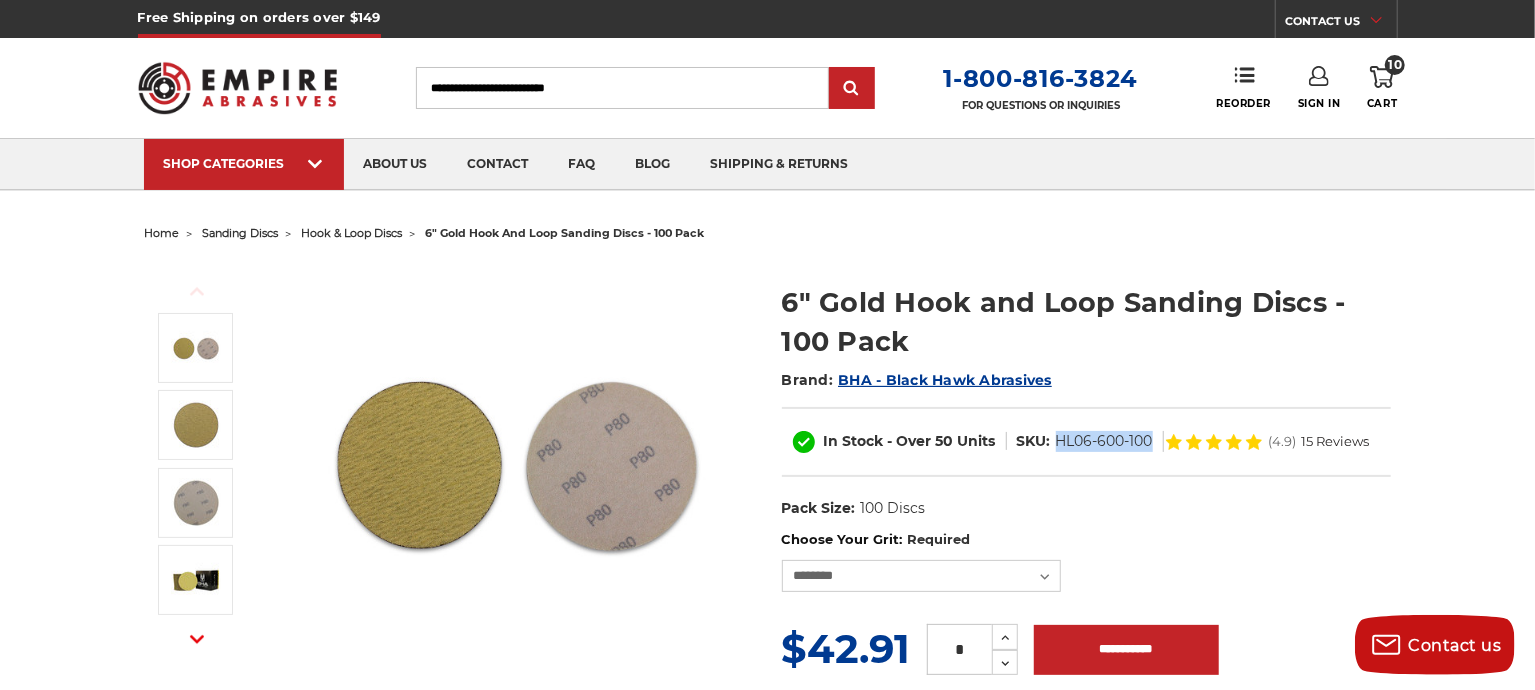 drag, startPoint x: 1121, startPoint y: 460, endPoint x: 1019, endPoint y: 459, distance: 102.0049 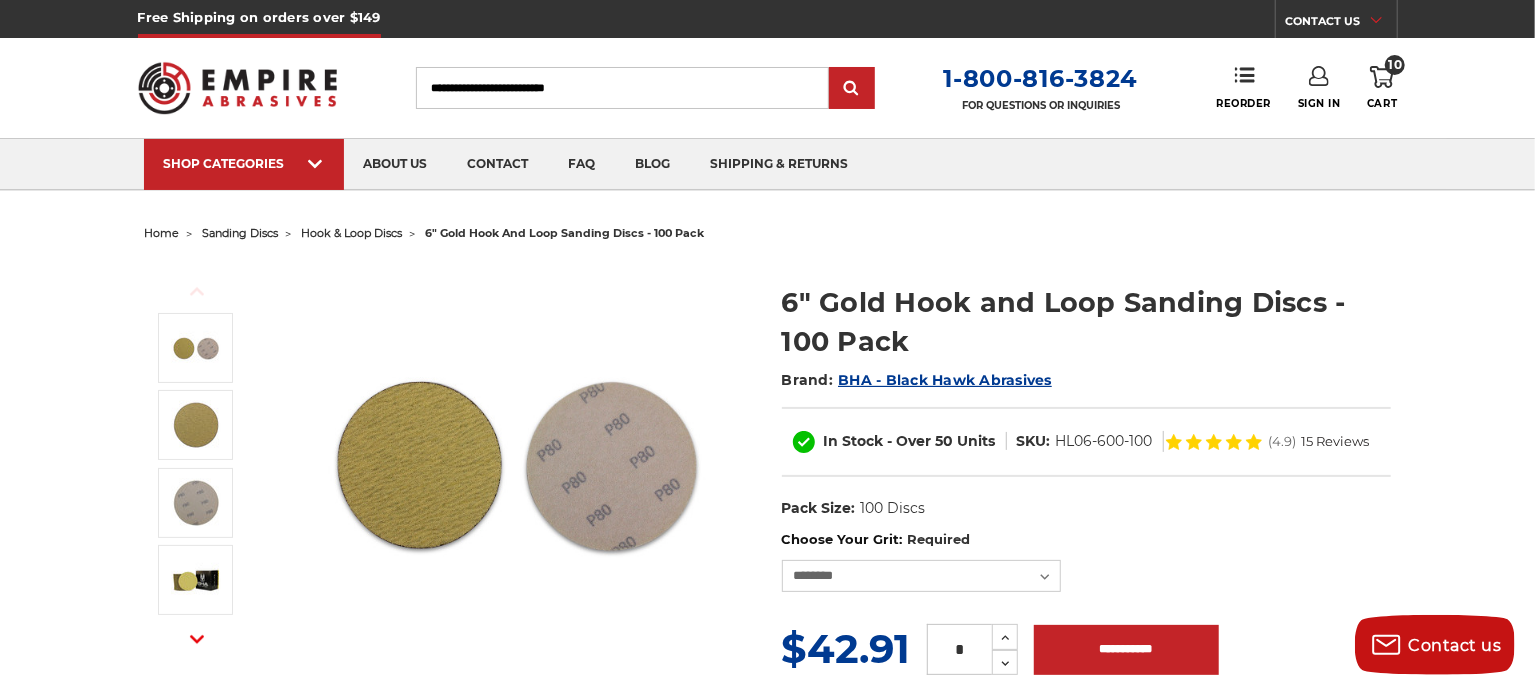 click on "Search" at bounding box center [622, 88] 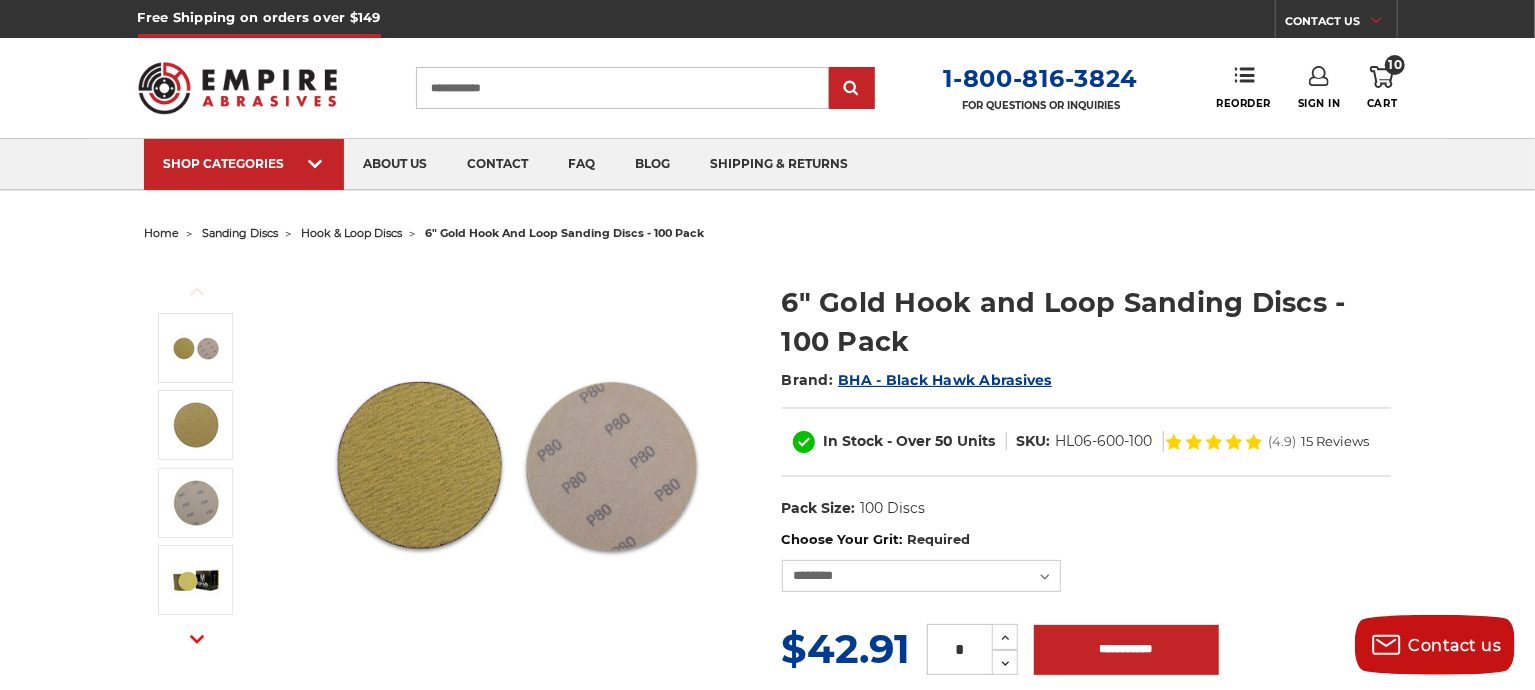 click on "**********" at bounding box center [622, 88] 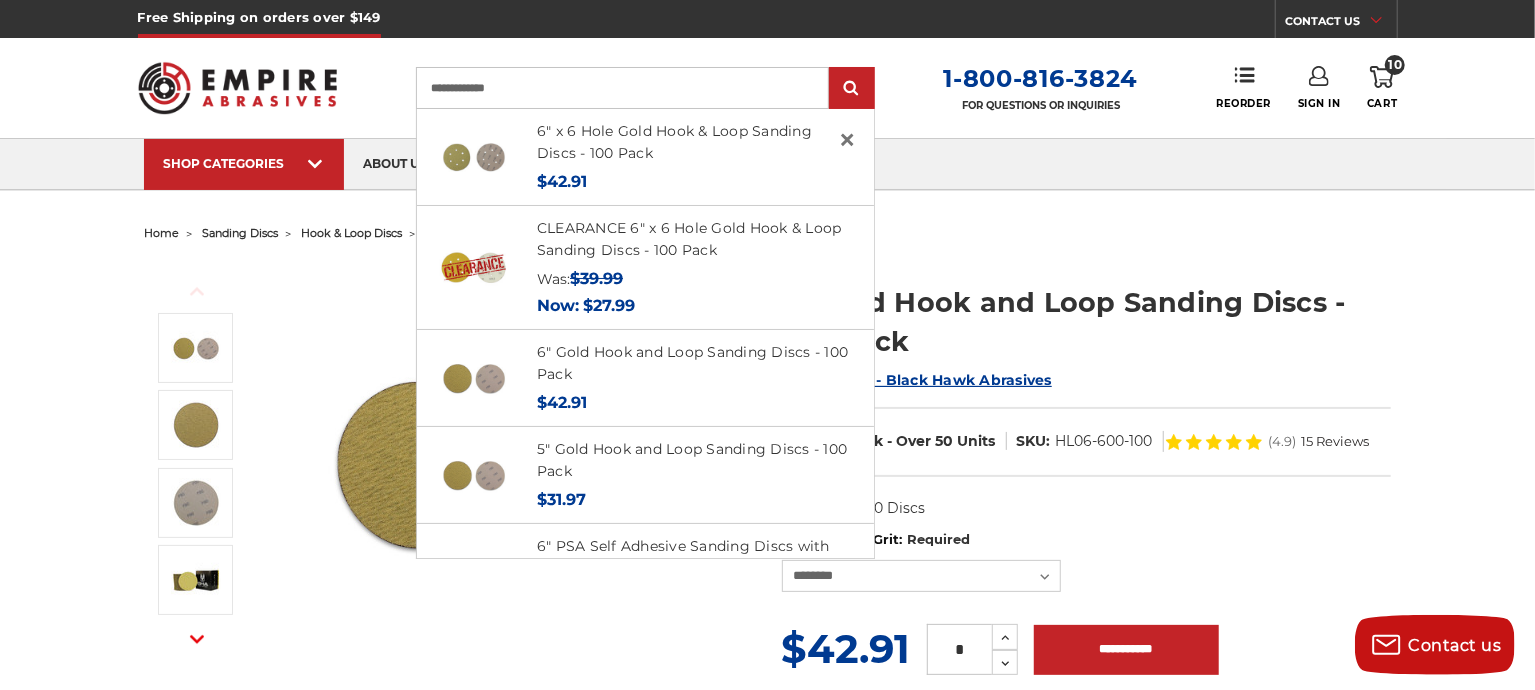 click on "**********" at bounding box center [622, 88] 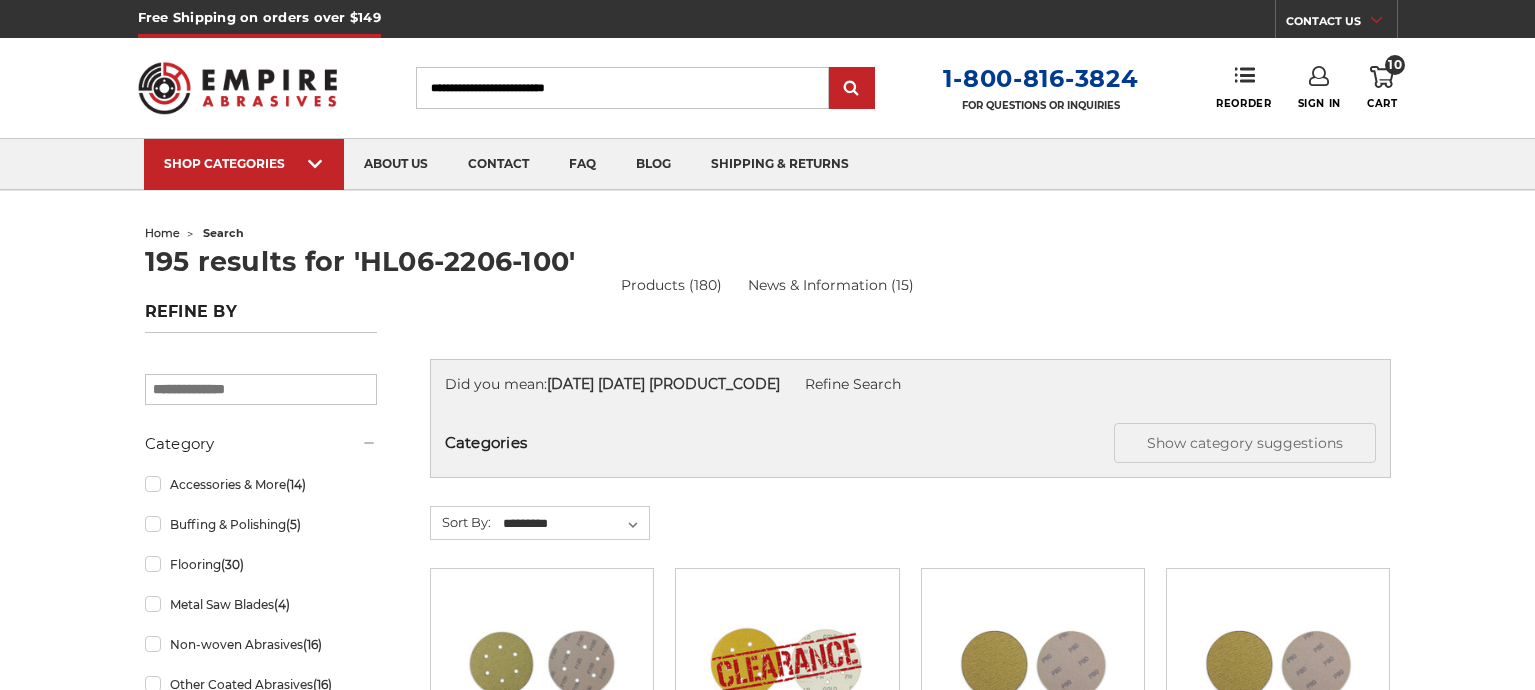 scroll, scrollTop: 0, scrollLeft: 0, axis: both 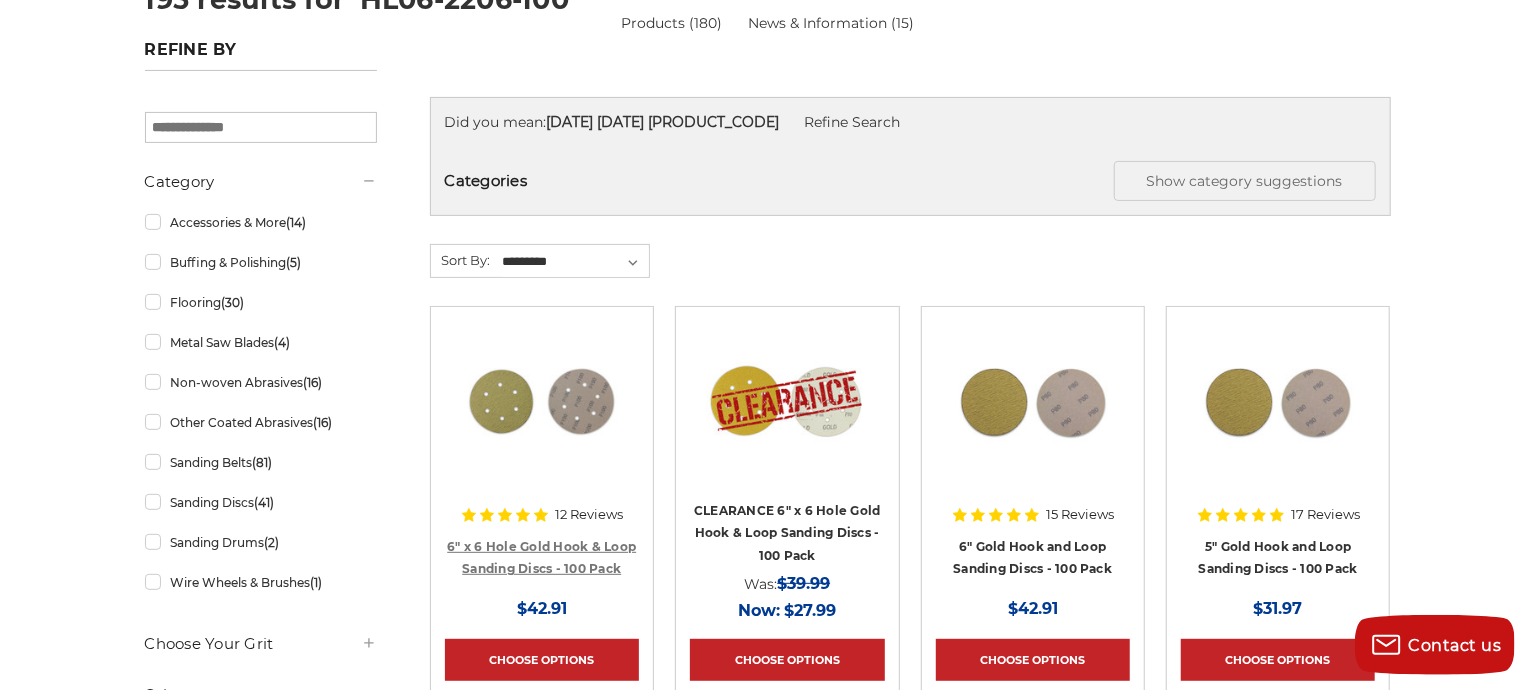 click on "6" x 6 Hole Gold Hook & Loop Sanding Discs - 100 Pack" at bounding box center [541, 558] 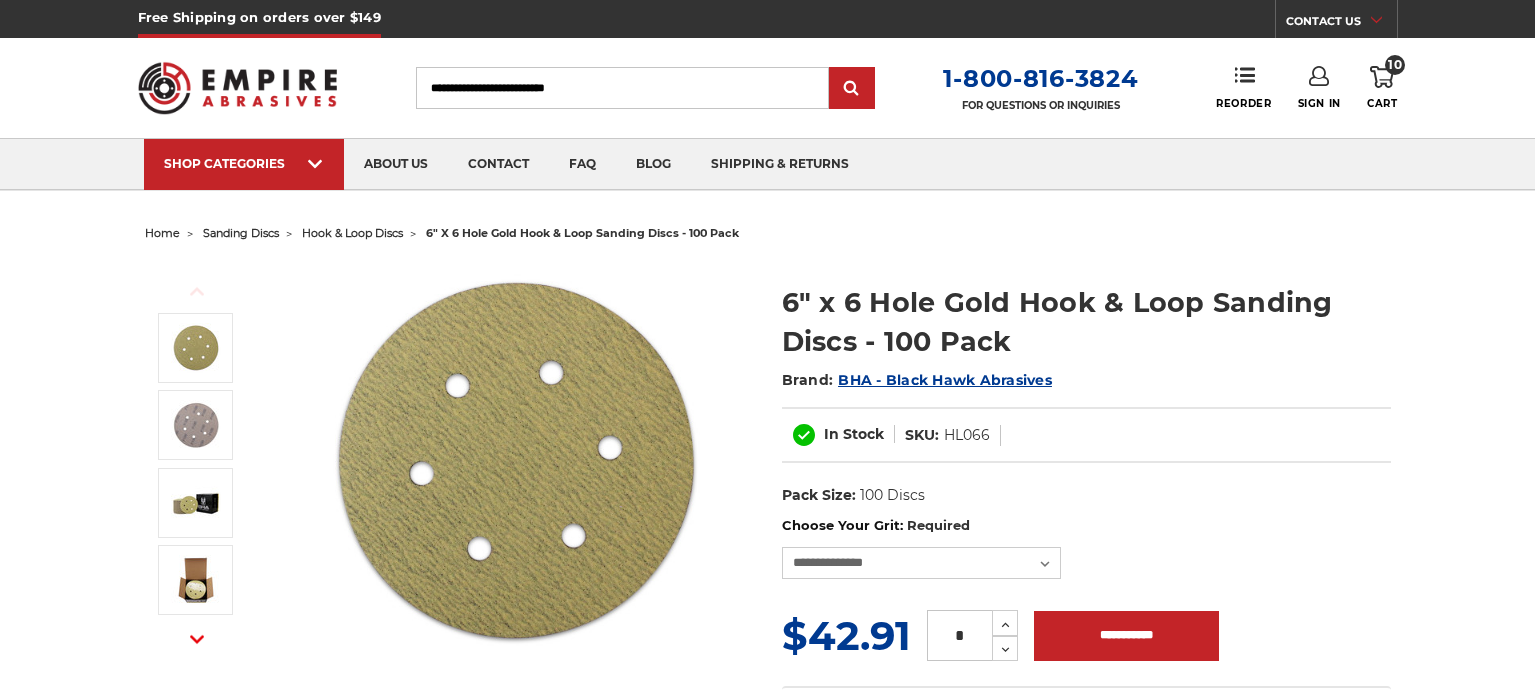scroll, scrollTop: 0, scrollLeft: 0, axis: both 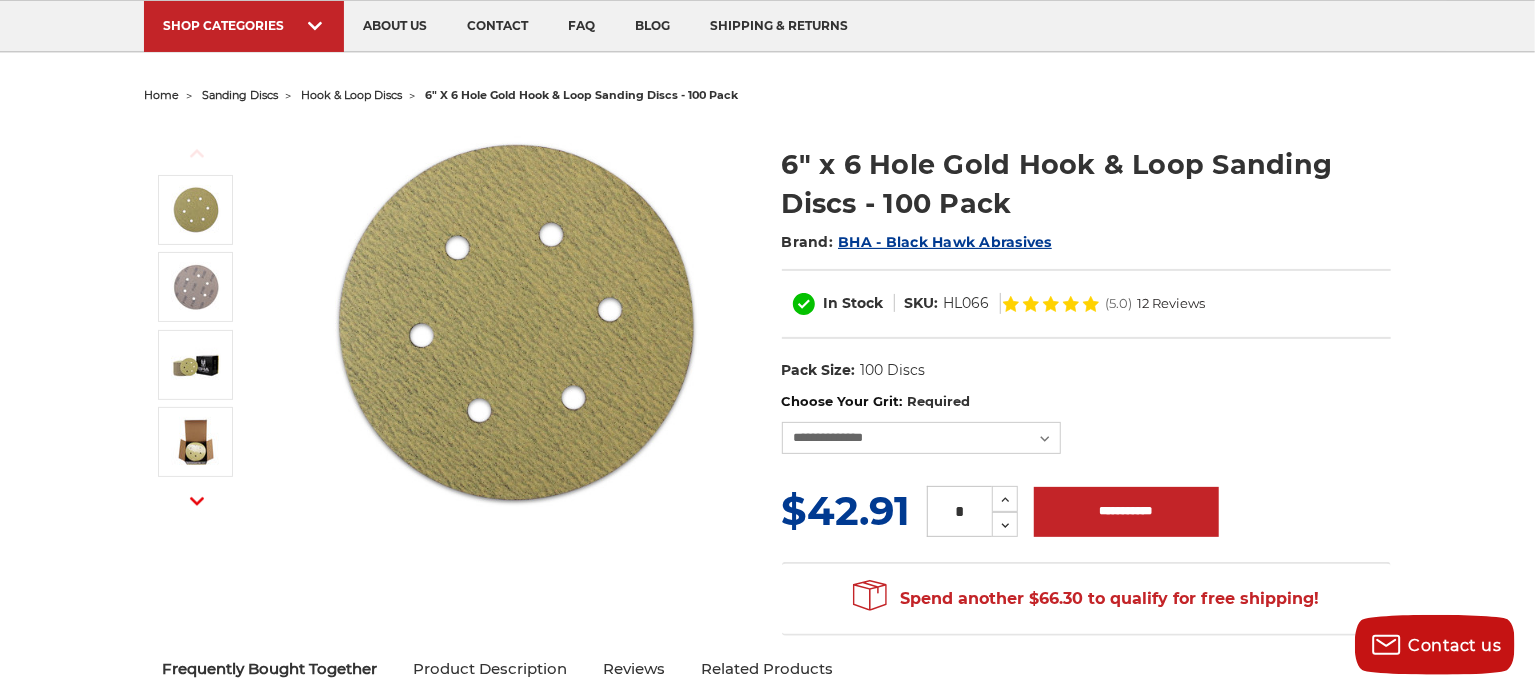 click on "**********" at bounding box center [1086, 423] 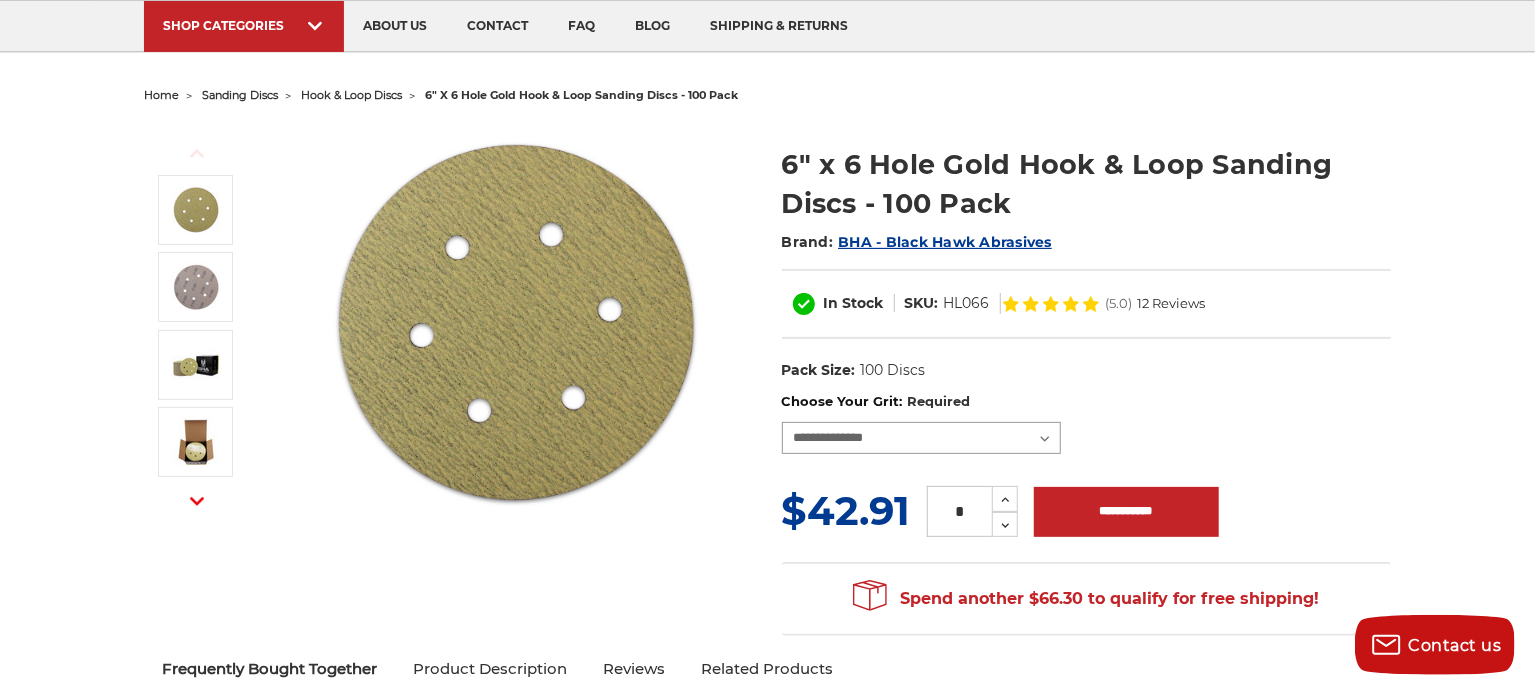 click on "**********" at bounding box center [922, 438] 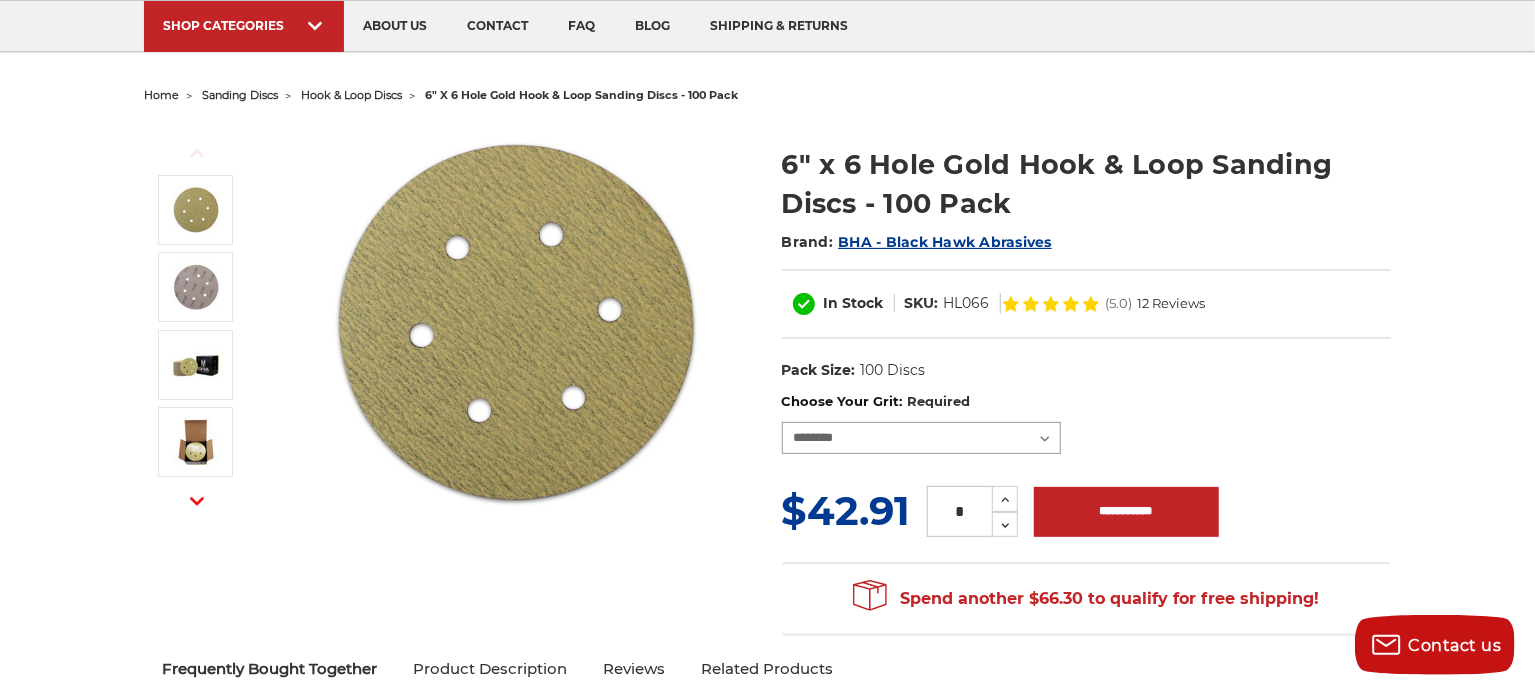 click on "**********" at bounding box center [922, 438] 